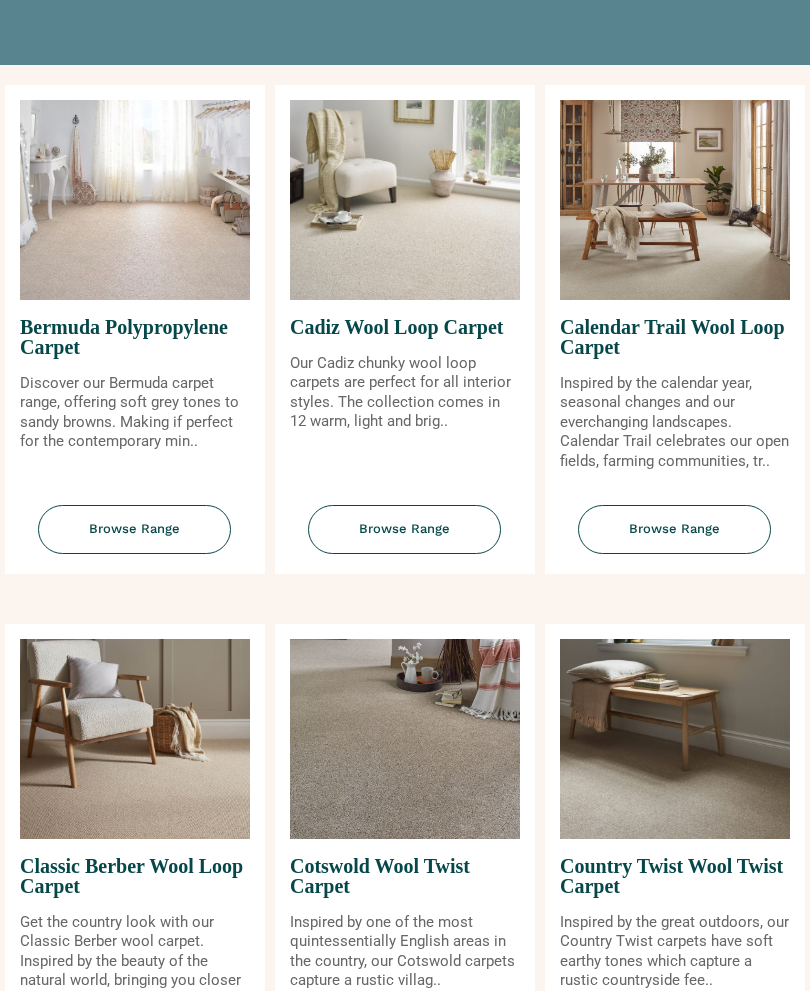scroll, scrollTop: 319, scrollLeft: 0, axis: vertical 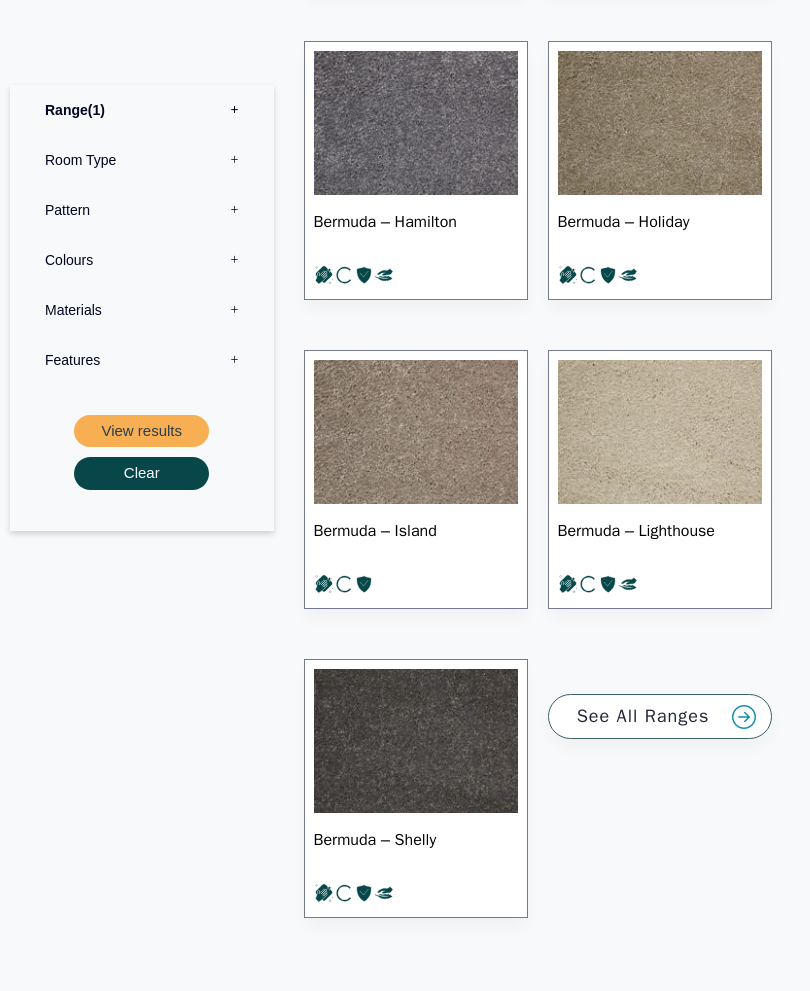 click on "Colours  0" at bounding box center [142, 260] 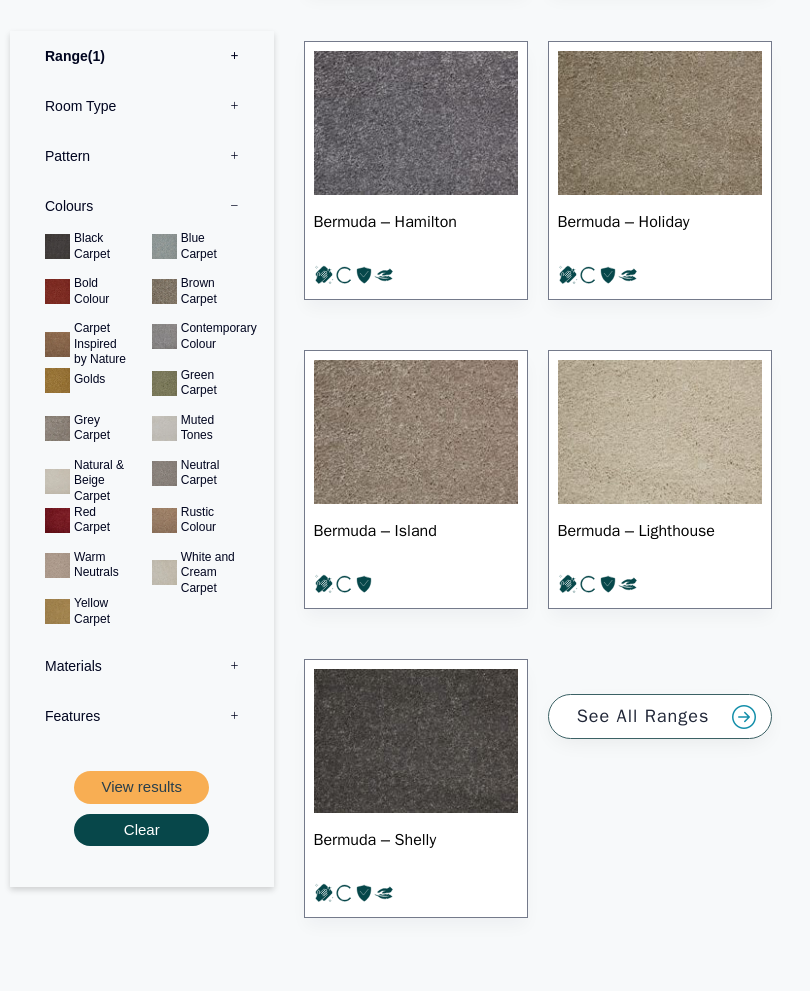 scroll, scrollTop: 2124, scrollLeft: 0, axis: vertical 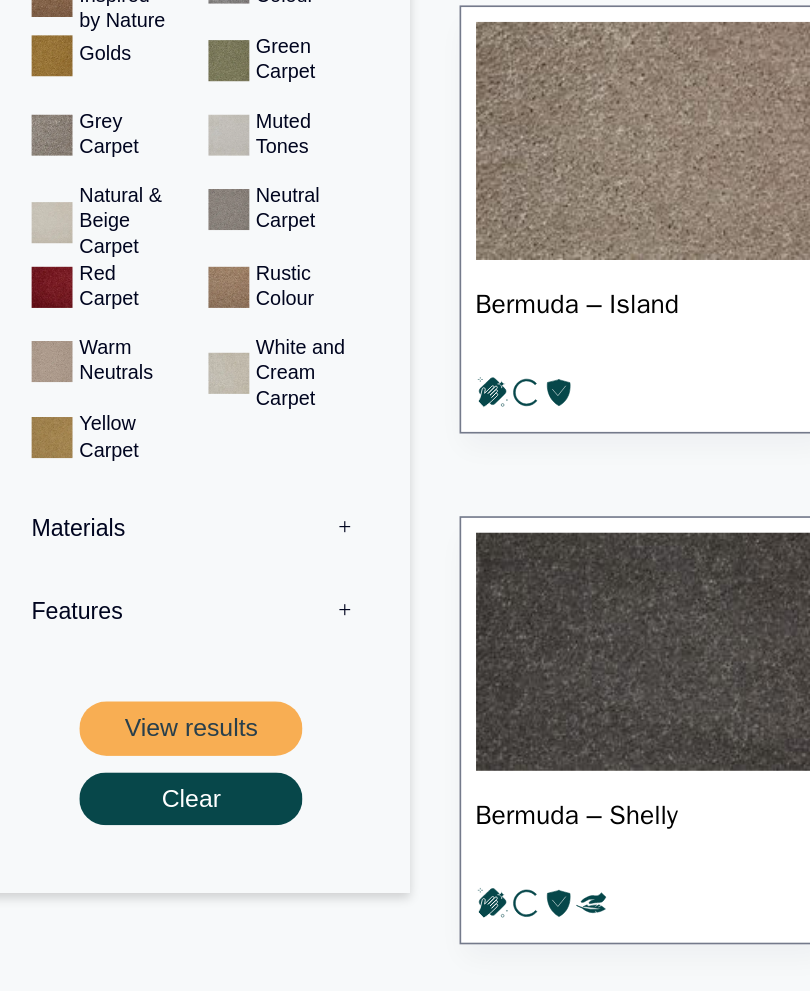 click on "View results" at bounding box center (141, 783) 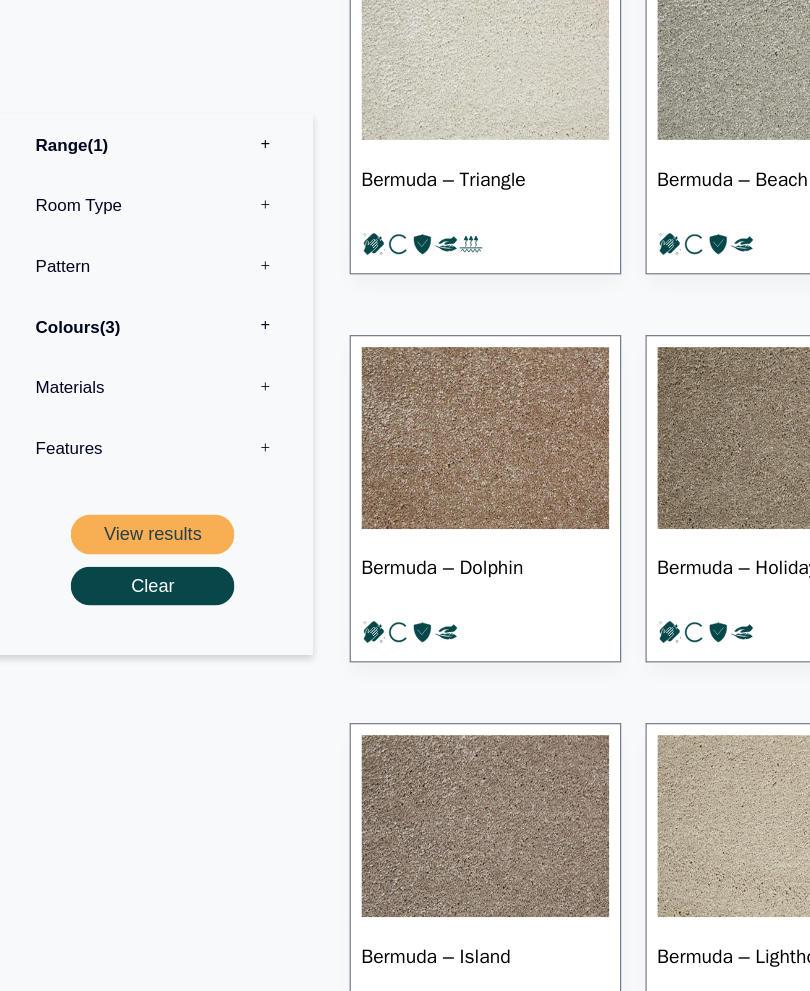 scroll, scrollTop: 744, scrollLeft: 0, axis: vertical 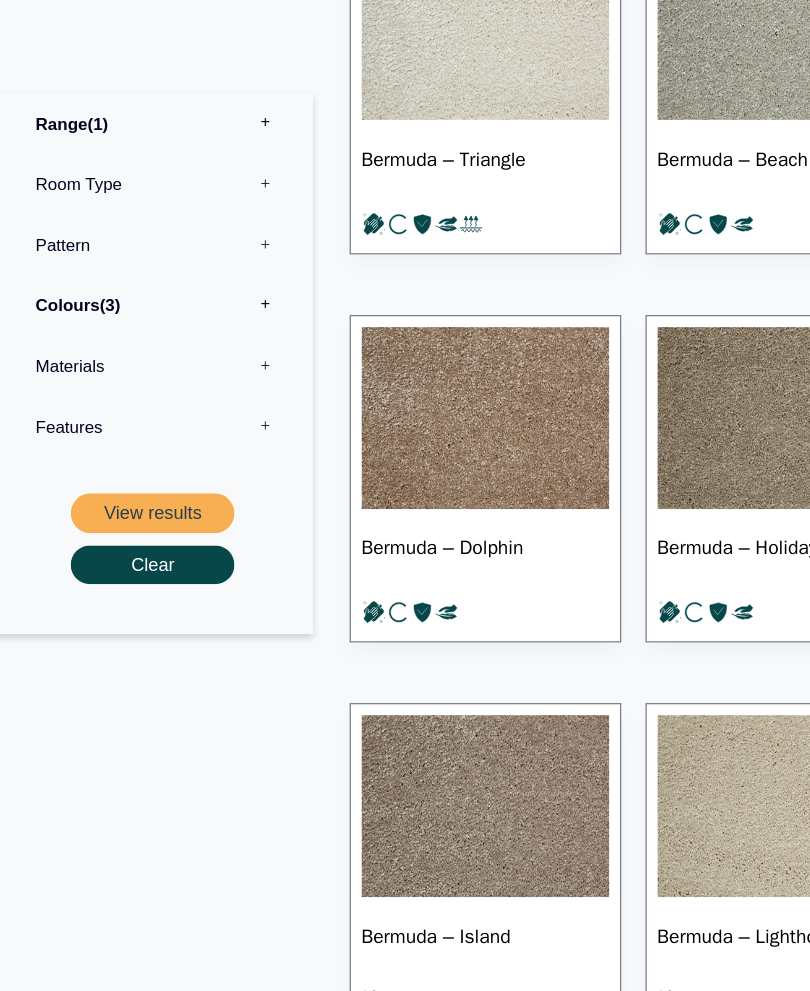 click on "Colours  3" at bounding box center [142, 269] 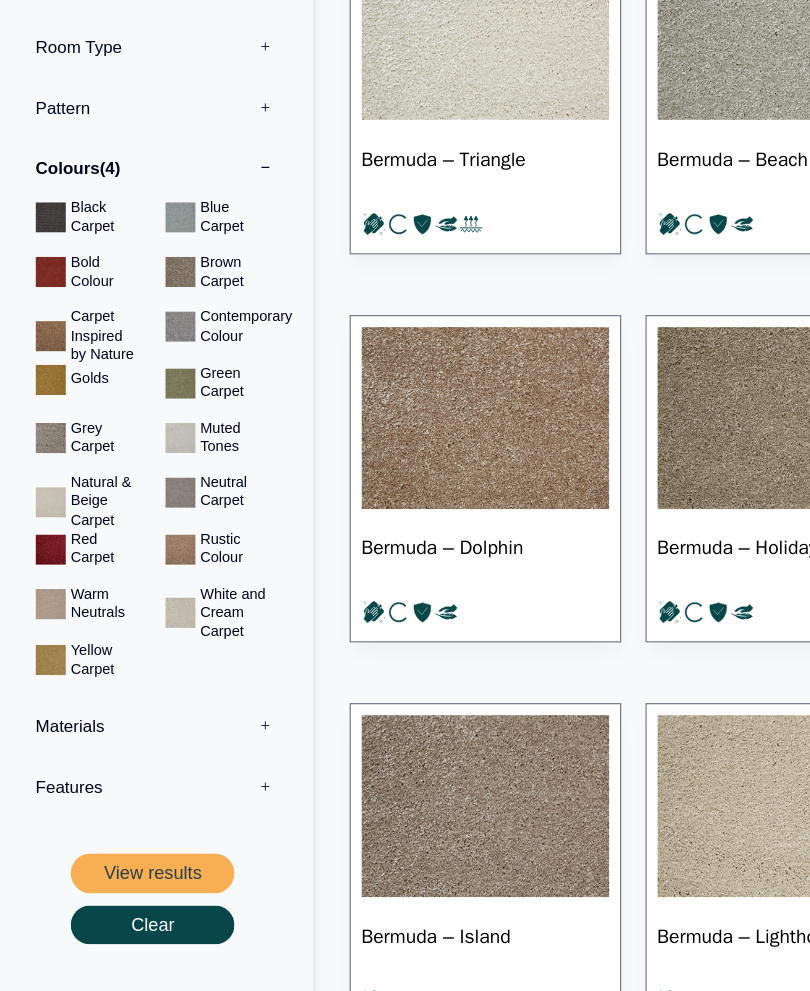 click on "View results" at bounding box center (141, 738) 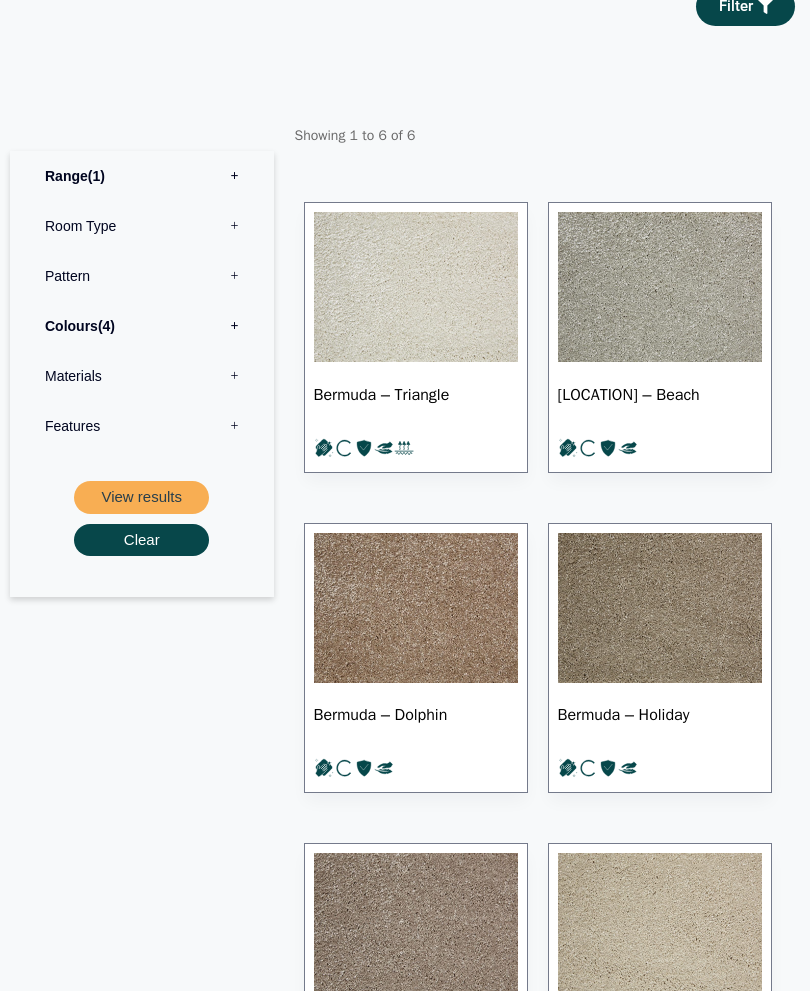 scroll, scrollTop: 545, scrollLeft: 0, axis: vertical 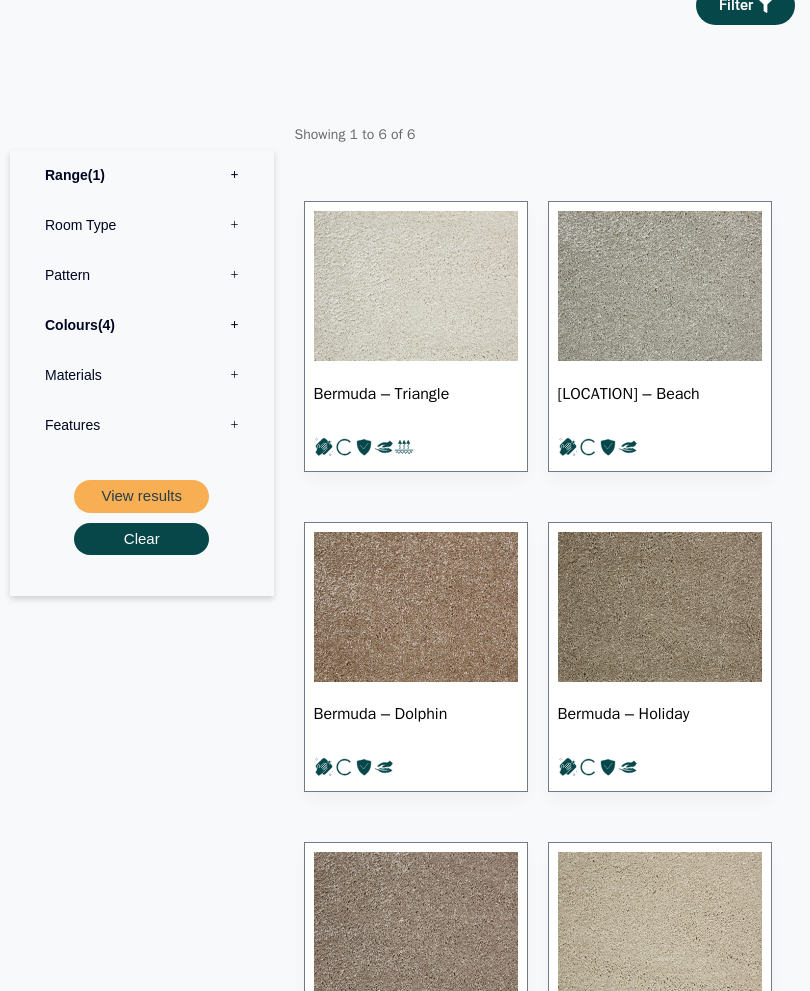 click on "Range  1" at bounding box center [142, 175] 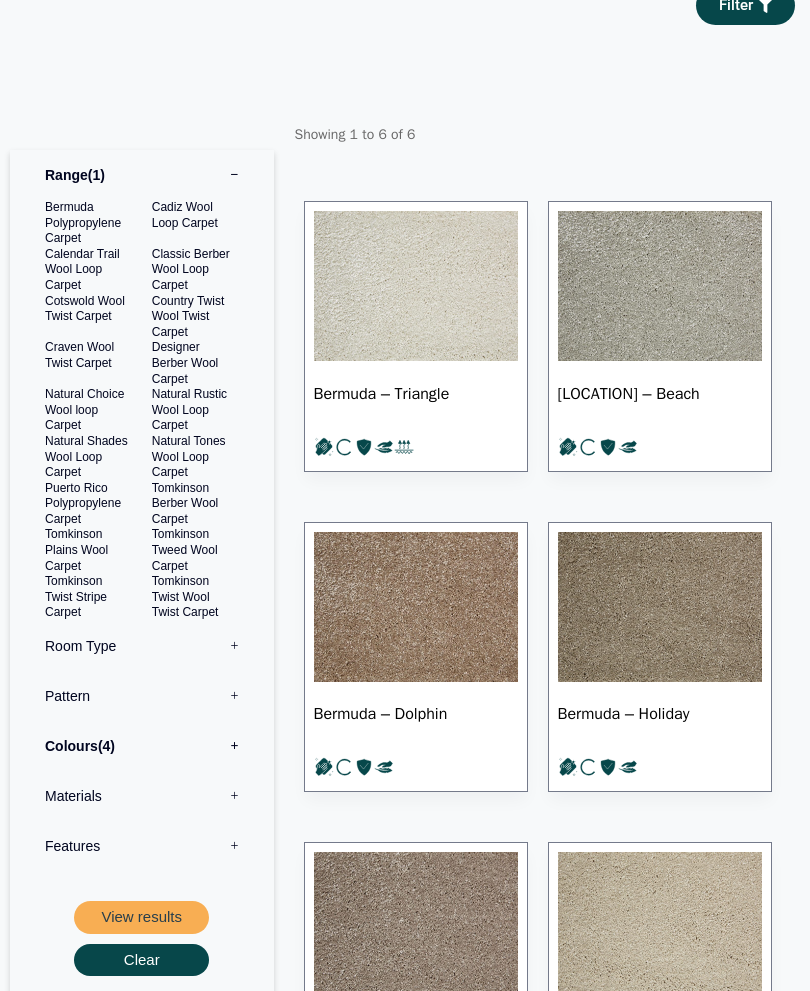 scroll, scrollTop: 556, scrollLeft: 0, axis: vertical 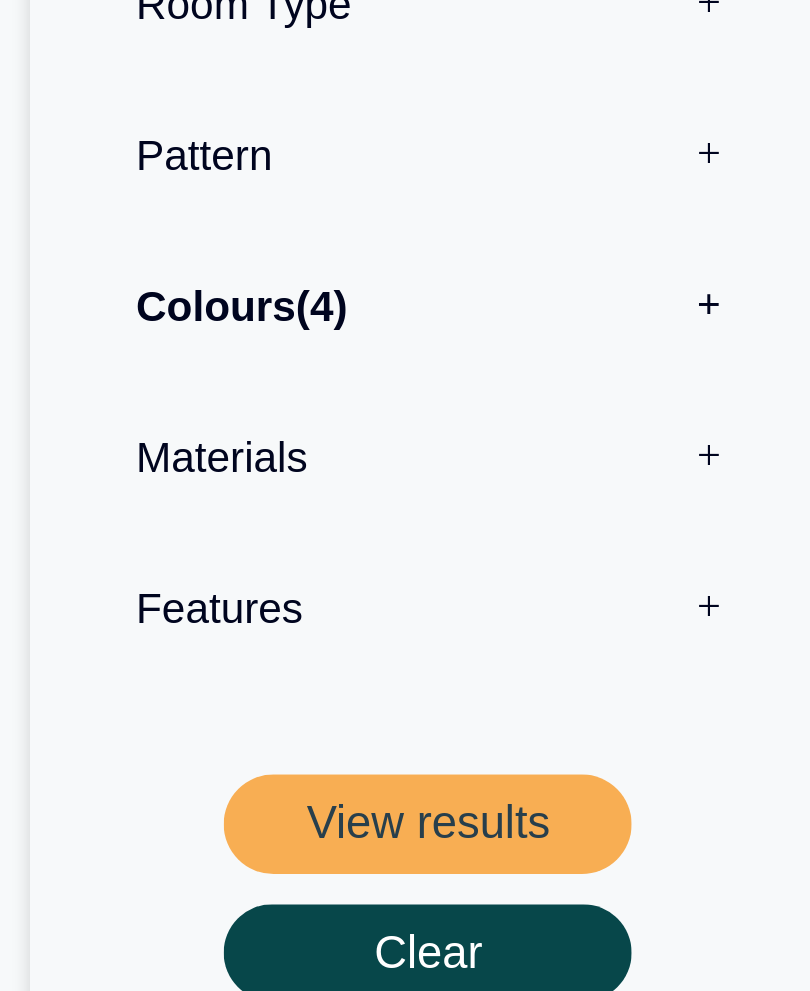 click on "View results" at bounding box center [141, 906] 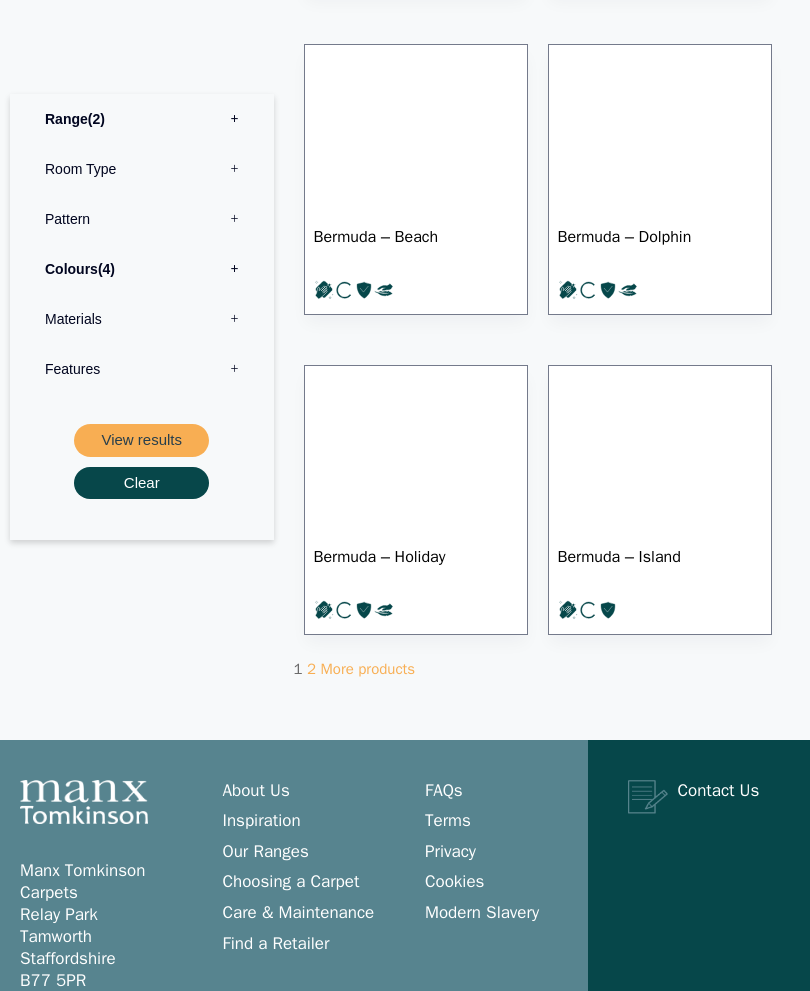 scroll, scrollTop: 1985, scrollLeft: 0, axis: vertical 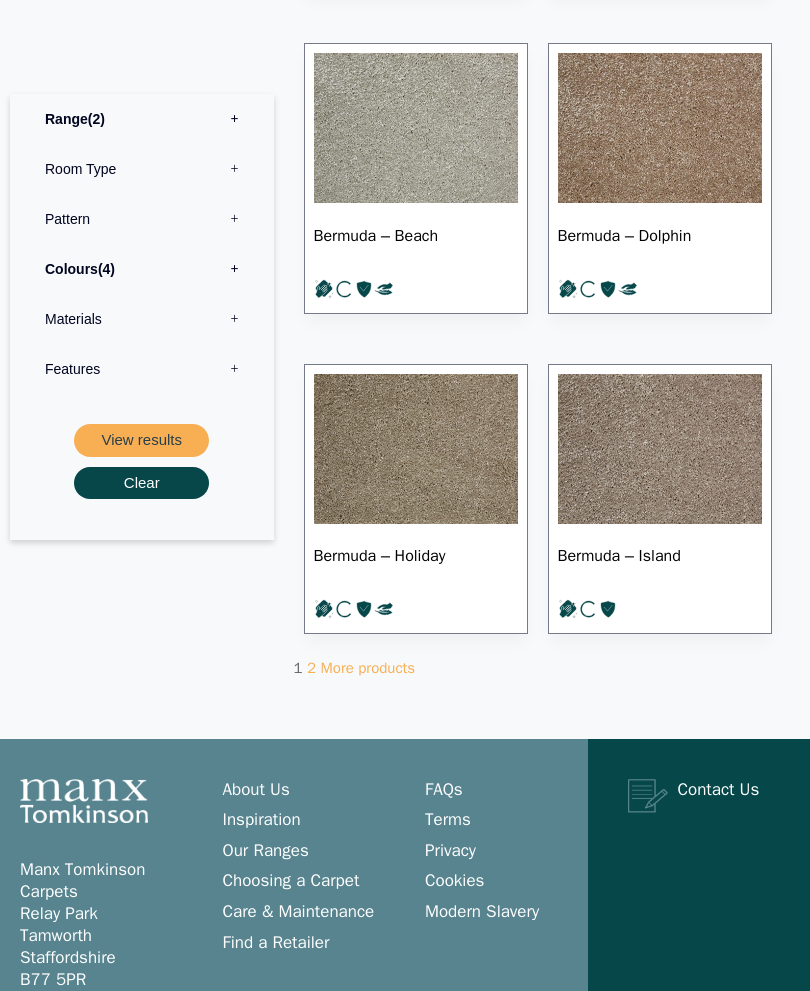 click on "Colours  4" at bounding box center [142, 269] 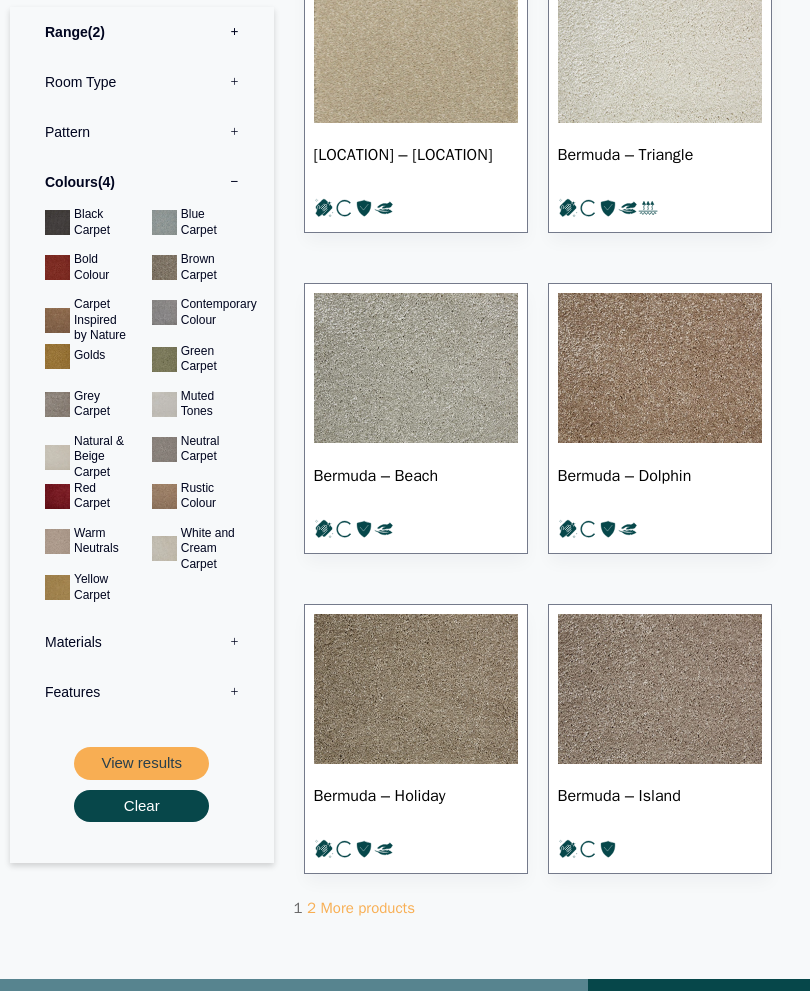 scroll, scrollTop: 1745, scrollLeft: 0, axis: vertical 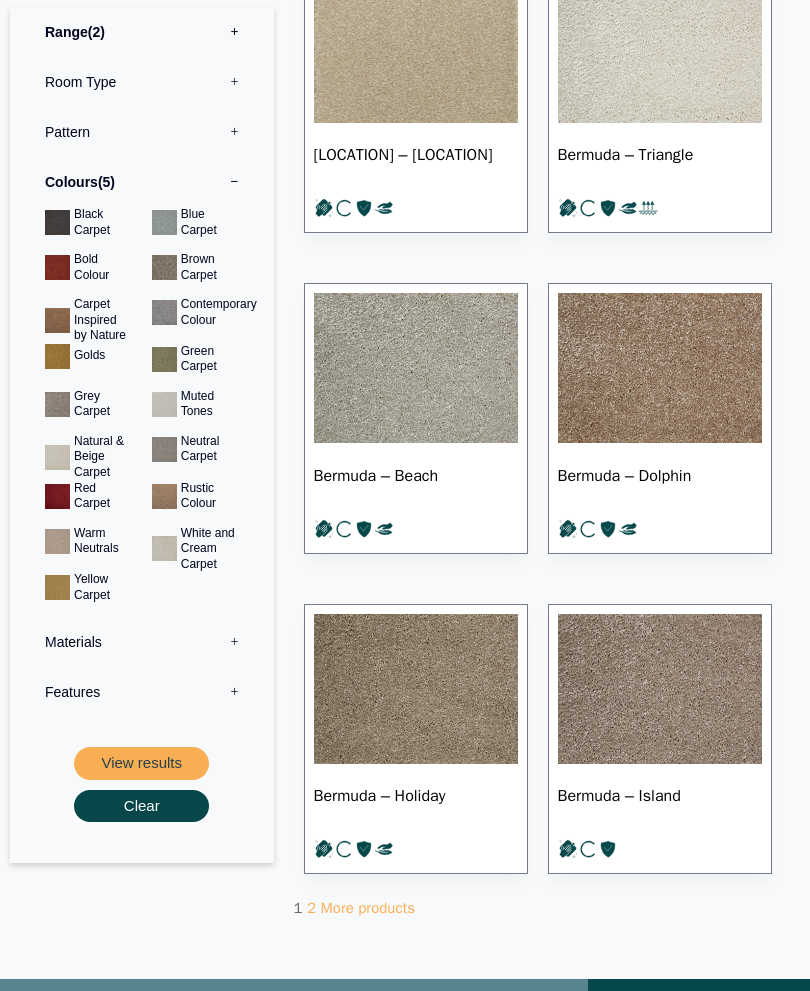 click on "View results" at bounding box center [141, 764] 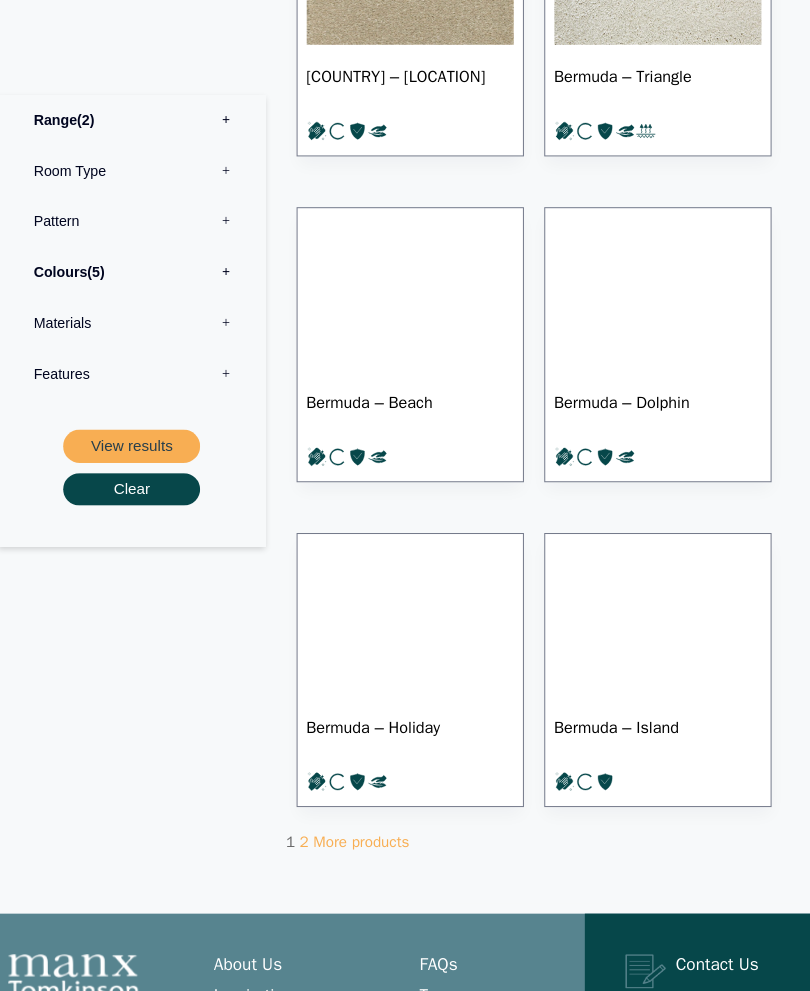 scroll, scrollTop: 1871, scrollLeft: 0, axis: vertical 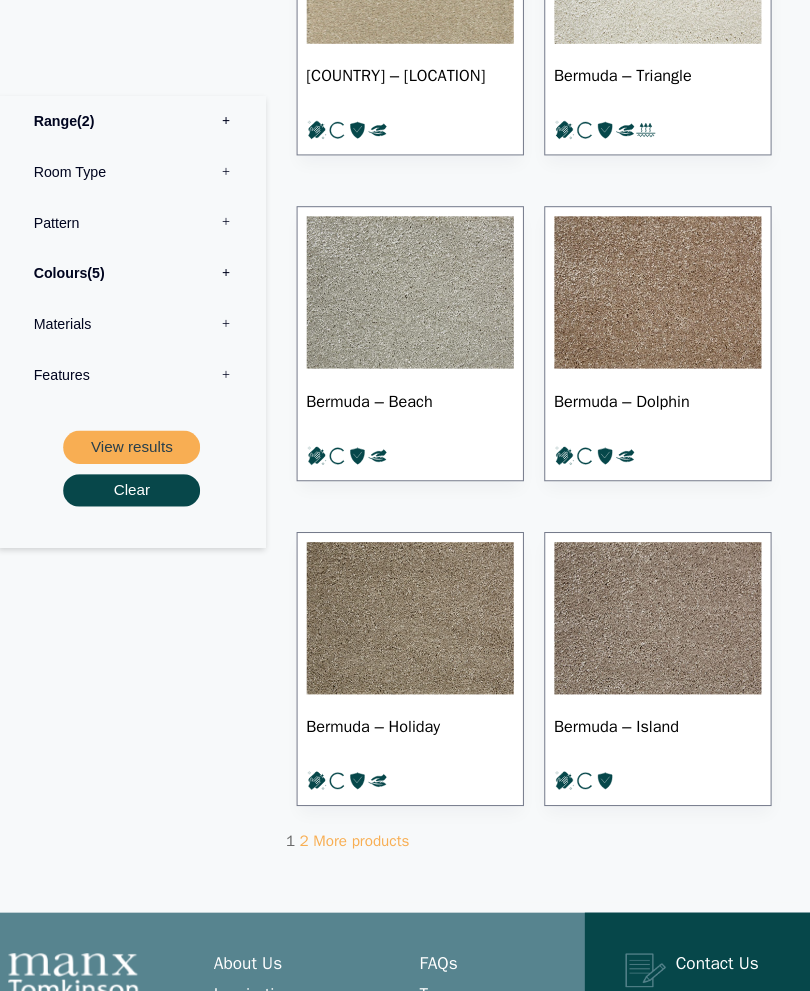 click on "More products" at bounding box center (368, 828) 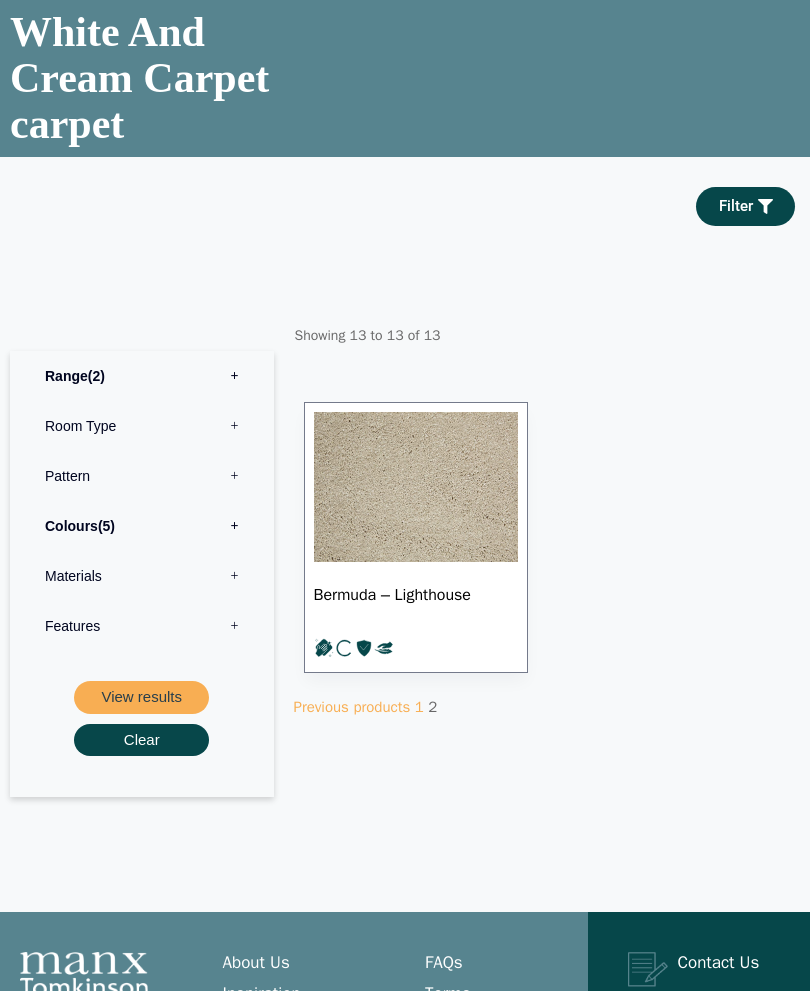 scroll, scrollTop: 399, scrollLeft: 0, axis: vertical 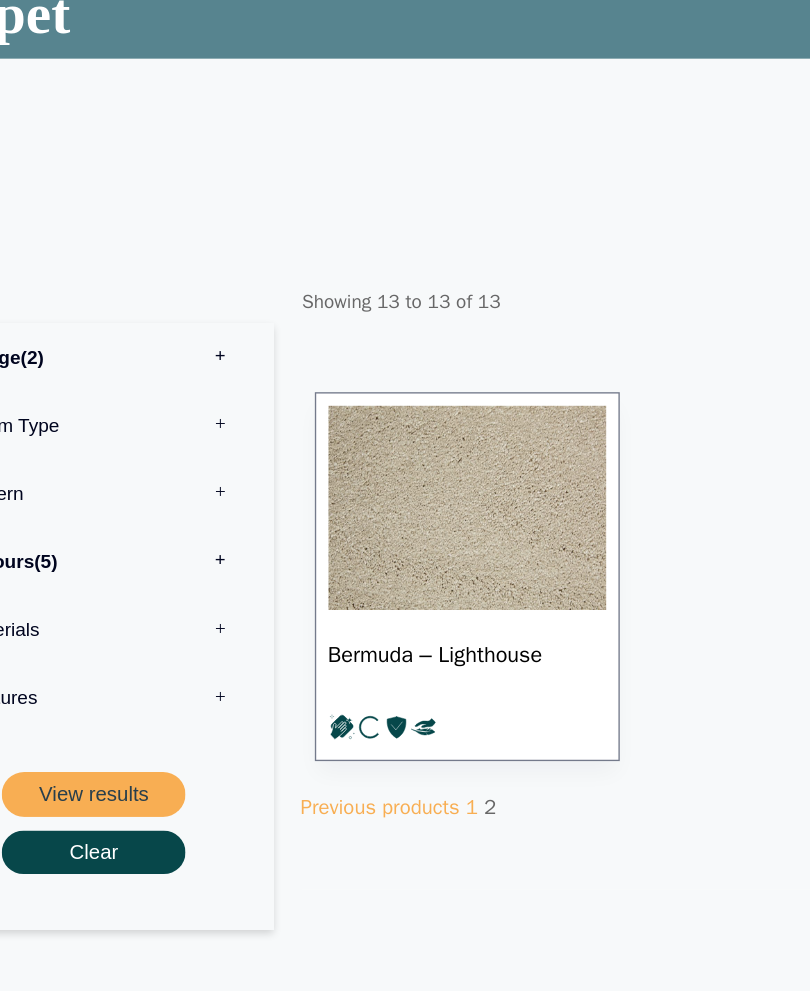 click on "Clear" at bounding box center [141, 731] 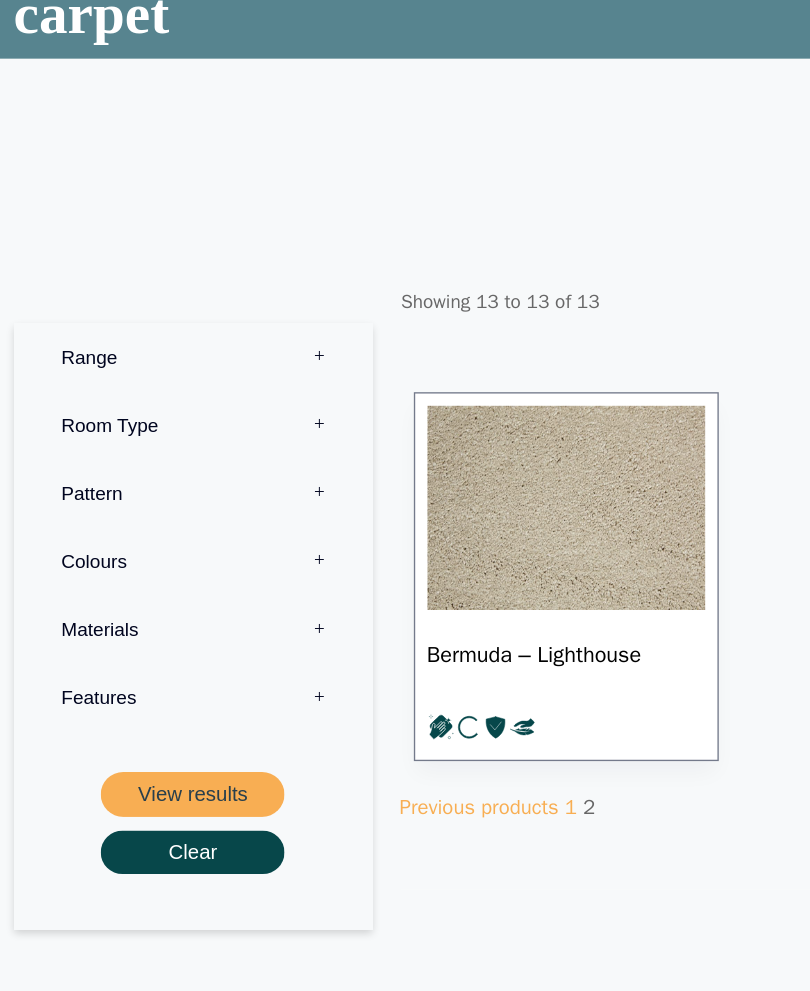 click on "Clear" at bounding box center [141, 731] 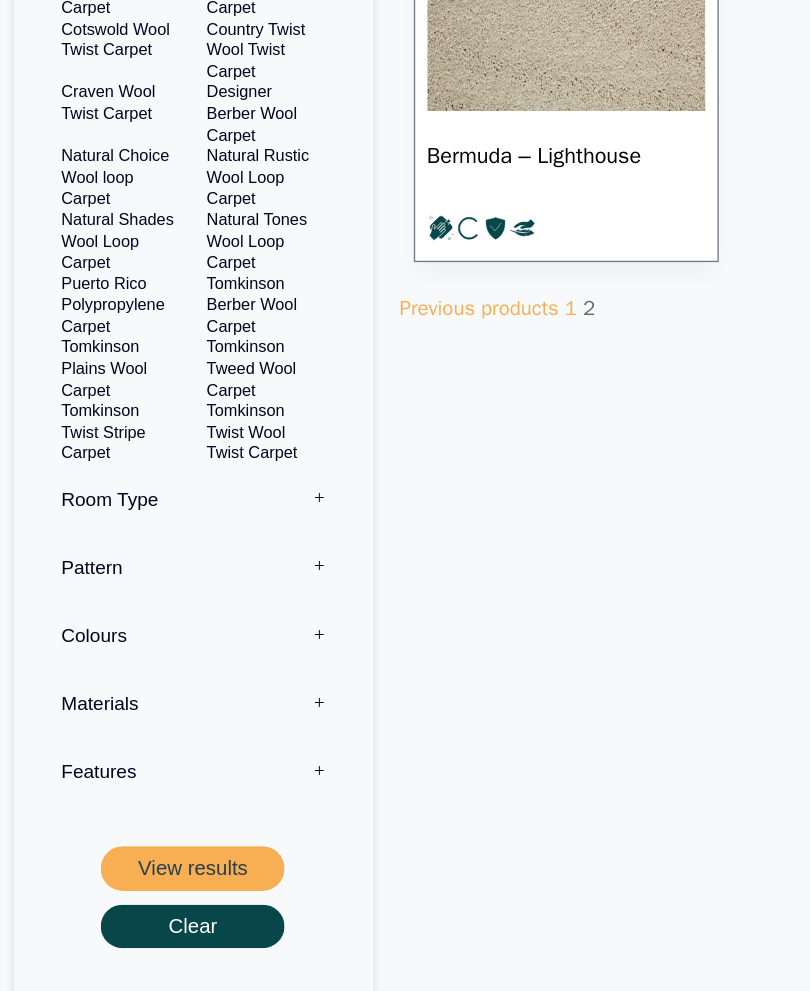 scroll, scrollTop: 636, scrollLeft: 0, axis: vertical 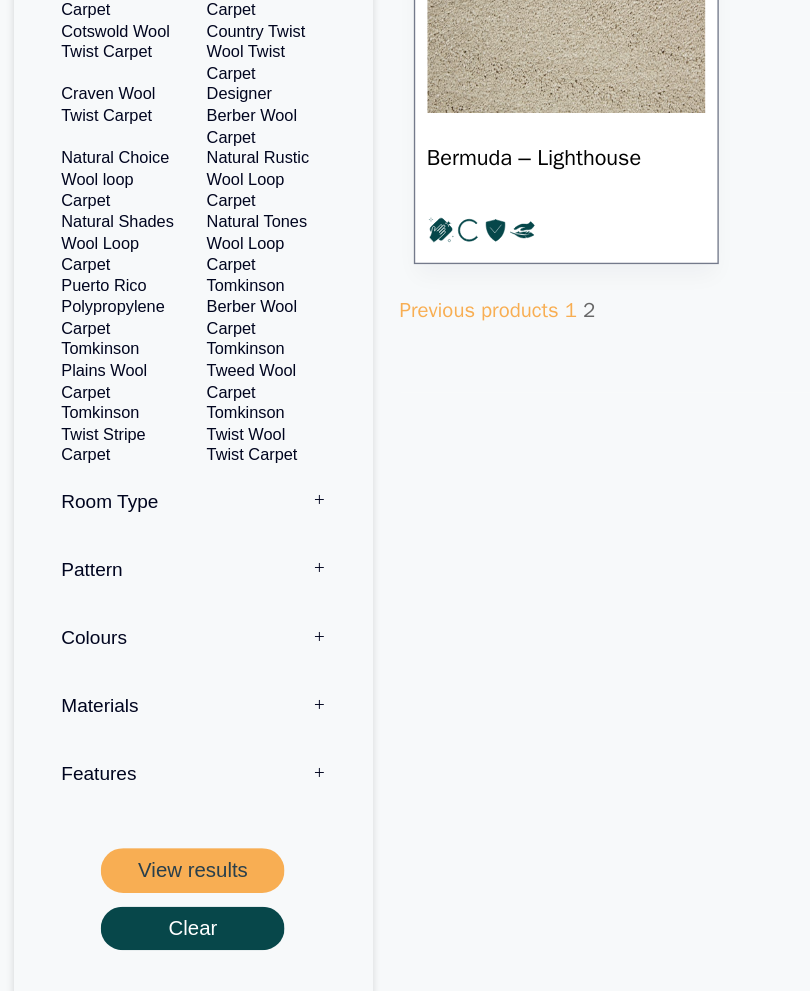 click on "Room Type  0" at bounding box center (142, 601) 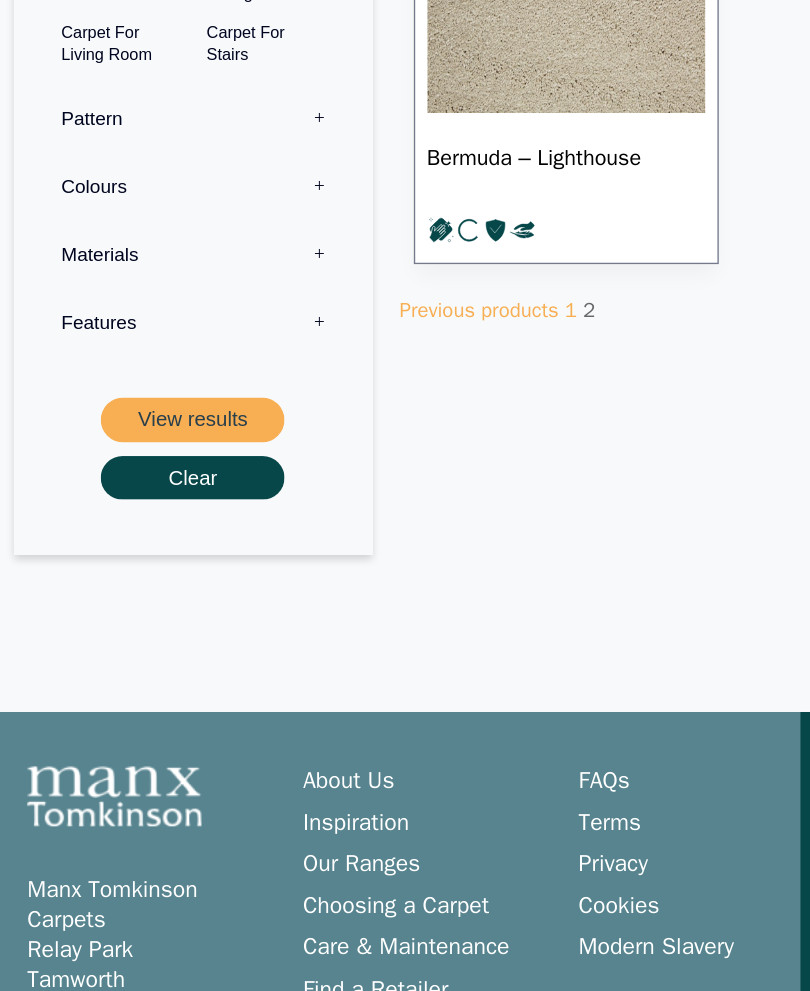click on "Materials  0" at bounding box center (142, 420) 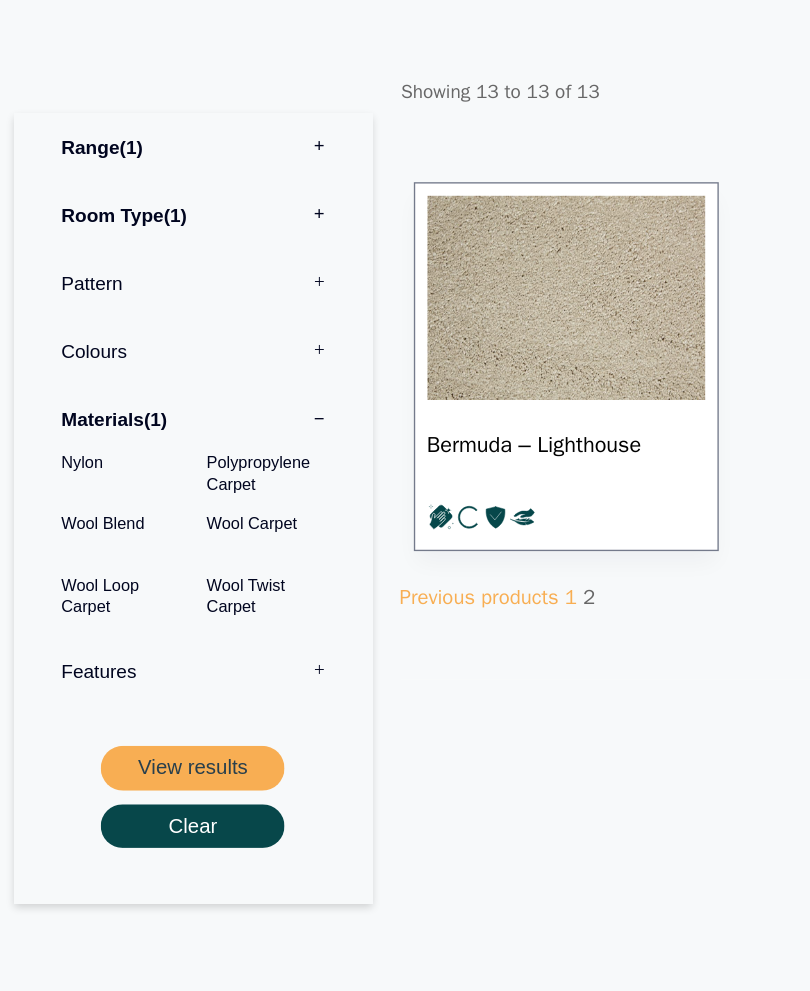 click on "Colours  0" at bounding box center [142, 280] 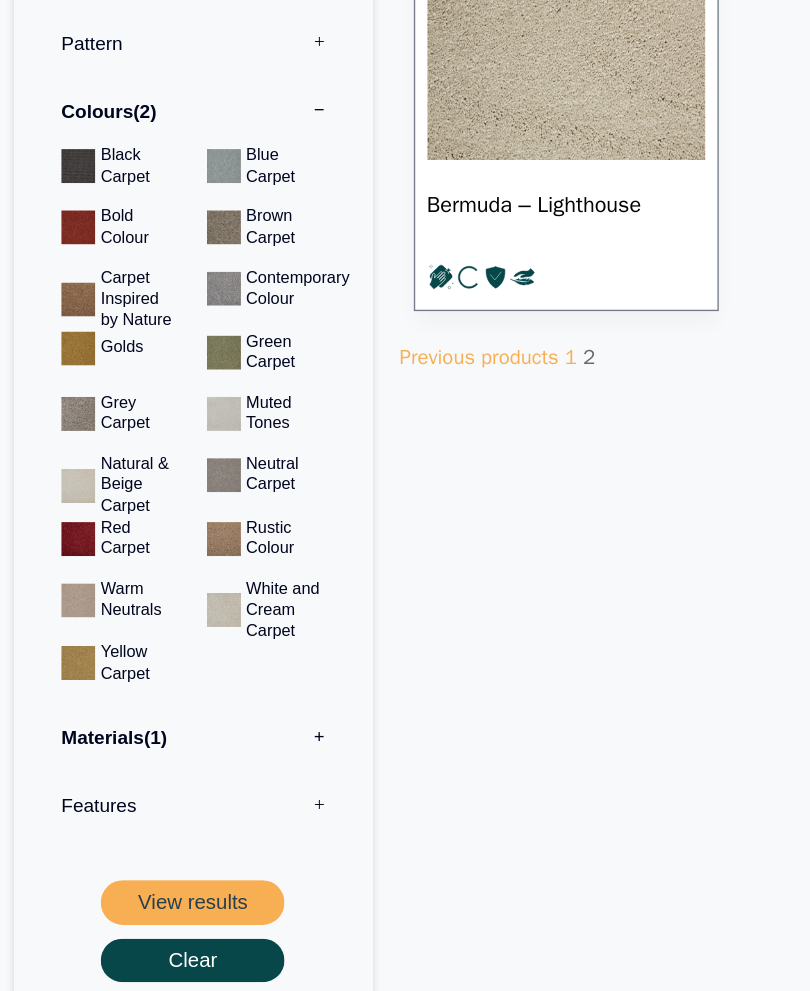 click on "View results" at bounding box center (141, 861) 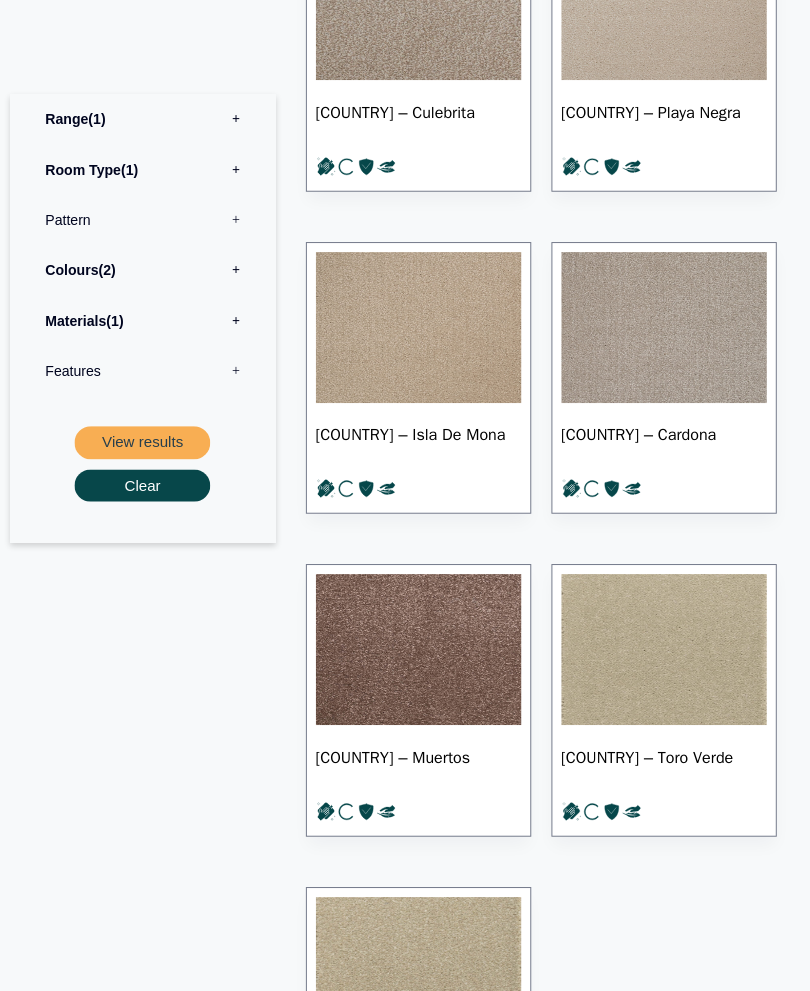 scroll, scrollTop: 735, scrollLeft: 0, axis: vertical 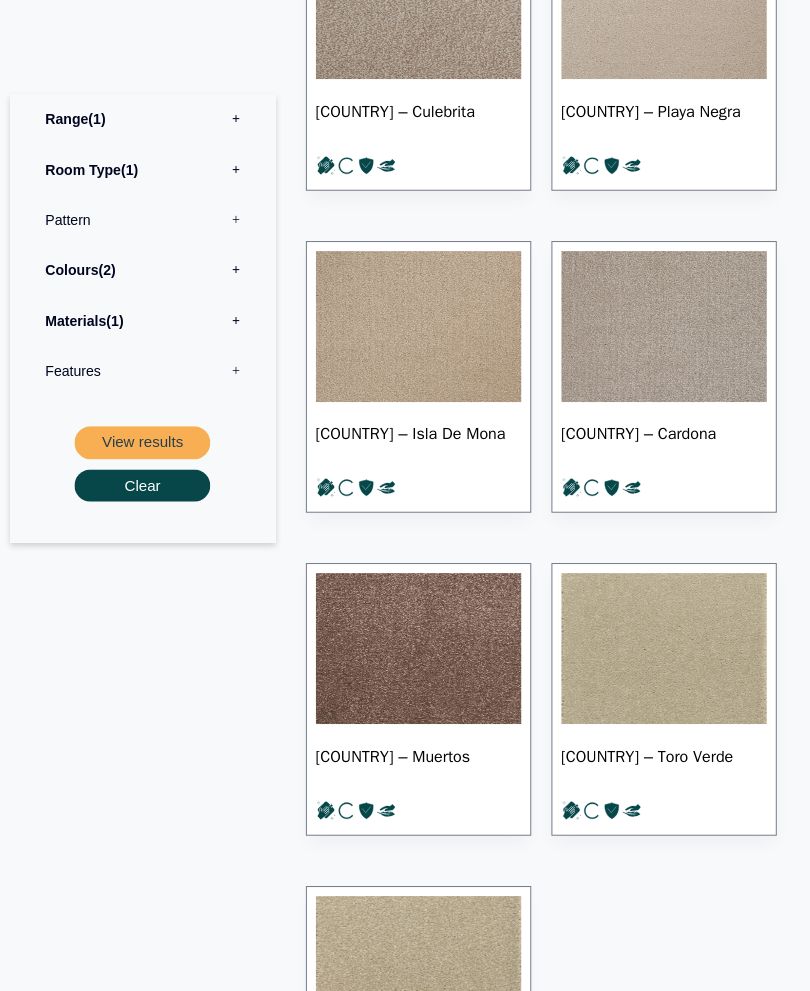 click at bounding box center (416, 645) 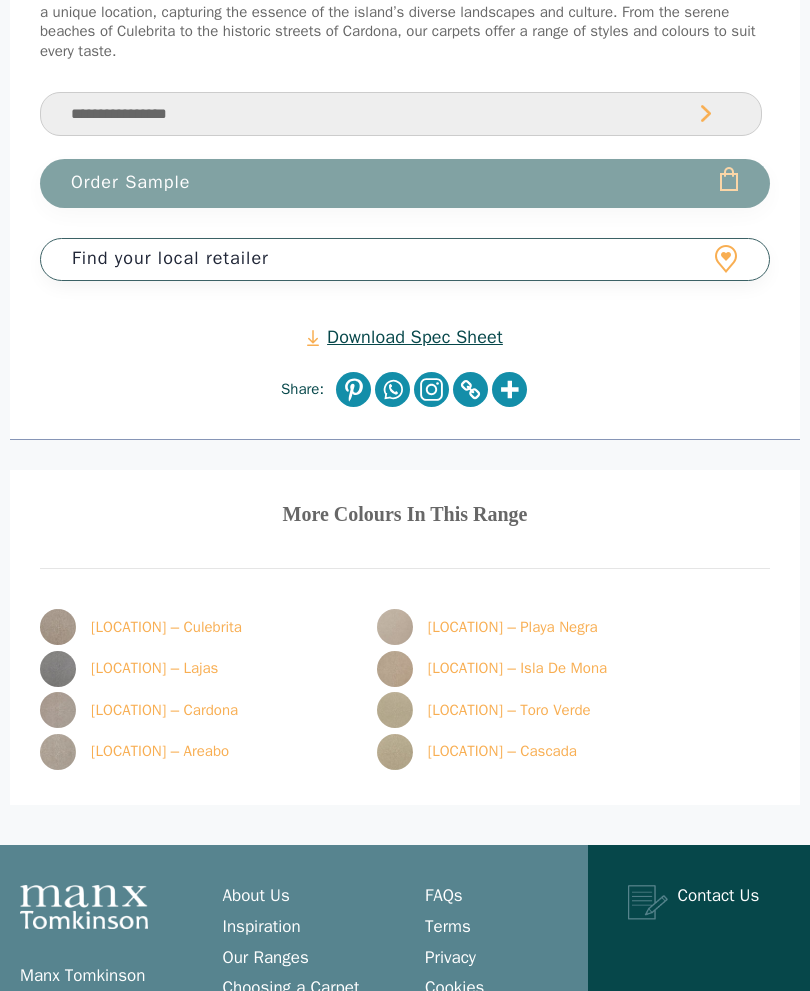 scroll, scrollTop: 1715, scrollLeft: 0, axis: vertical 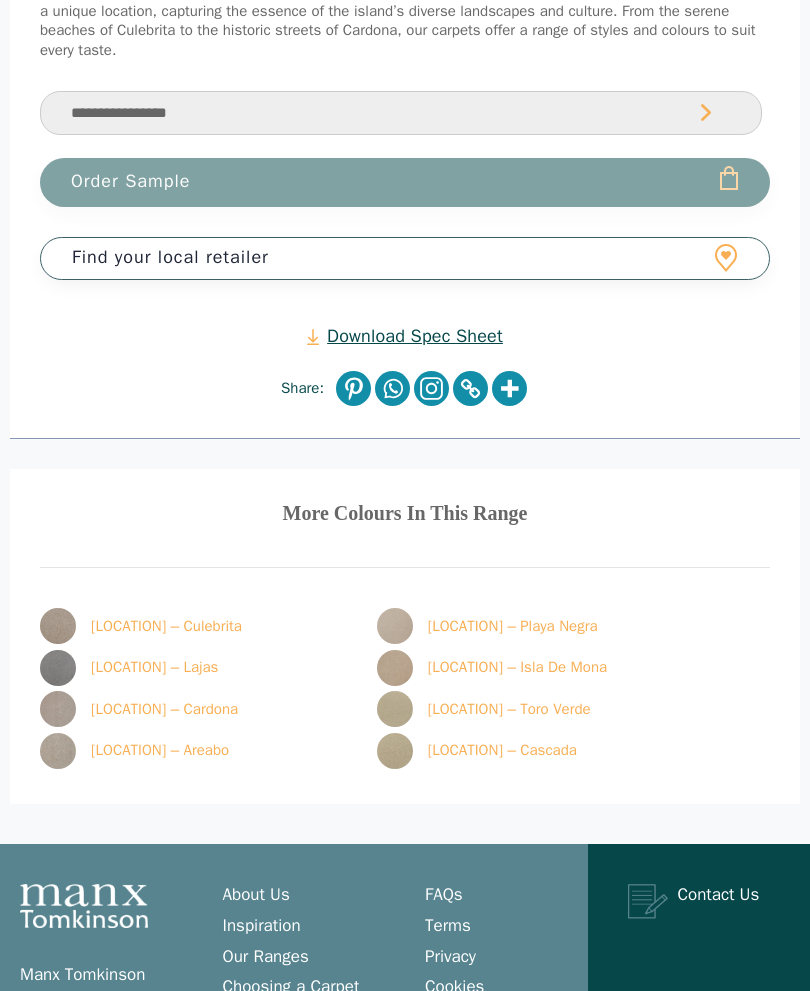 click at bounding box center [395, 669] 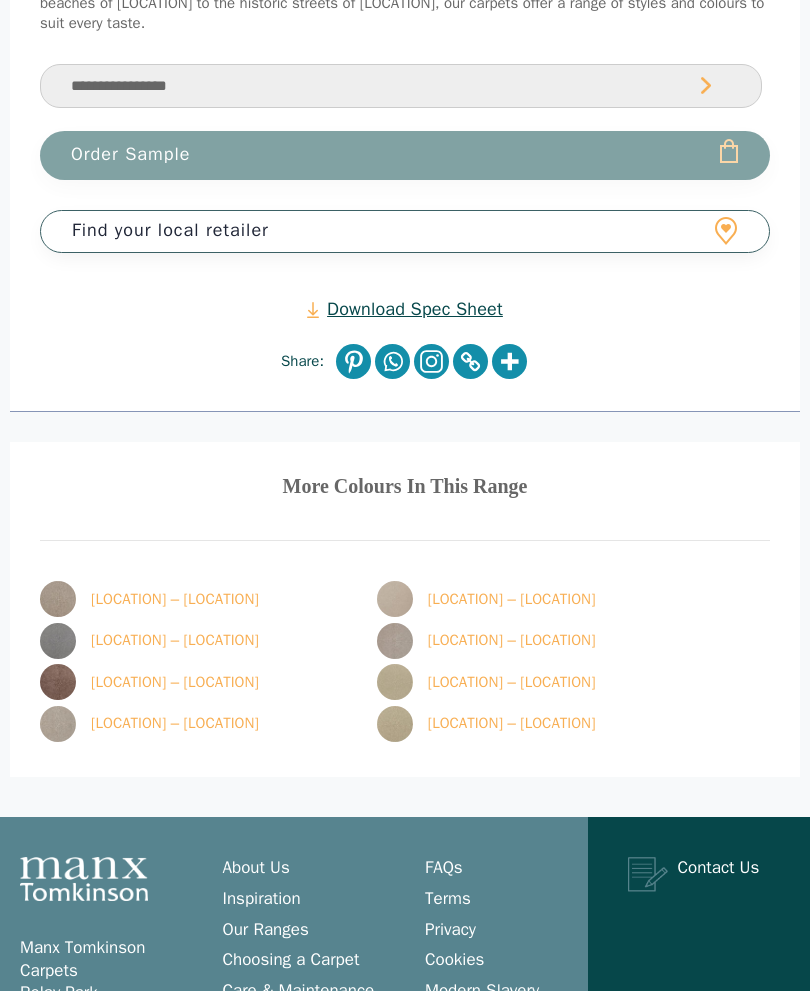 scroll, scrollTop: 1762, scrollLeft: 0, axis: vertical 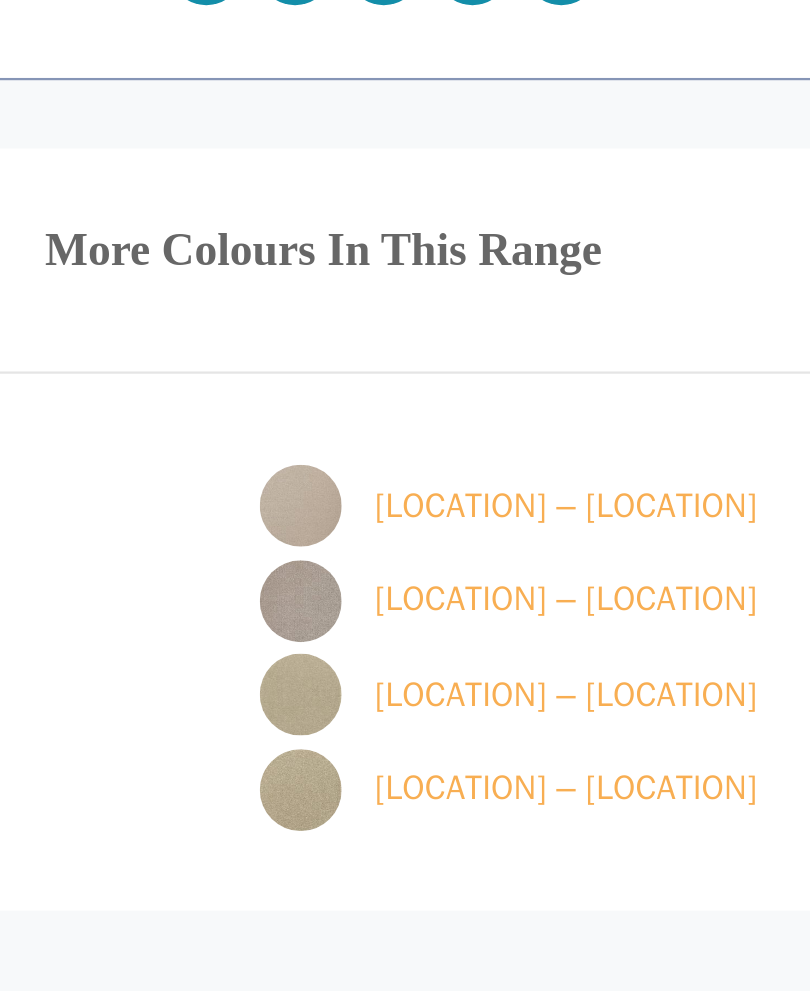 click at bounding box center [395, 580] 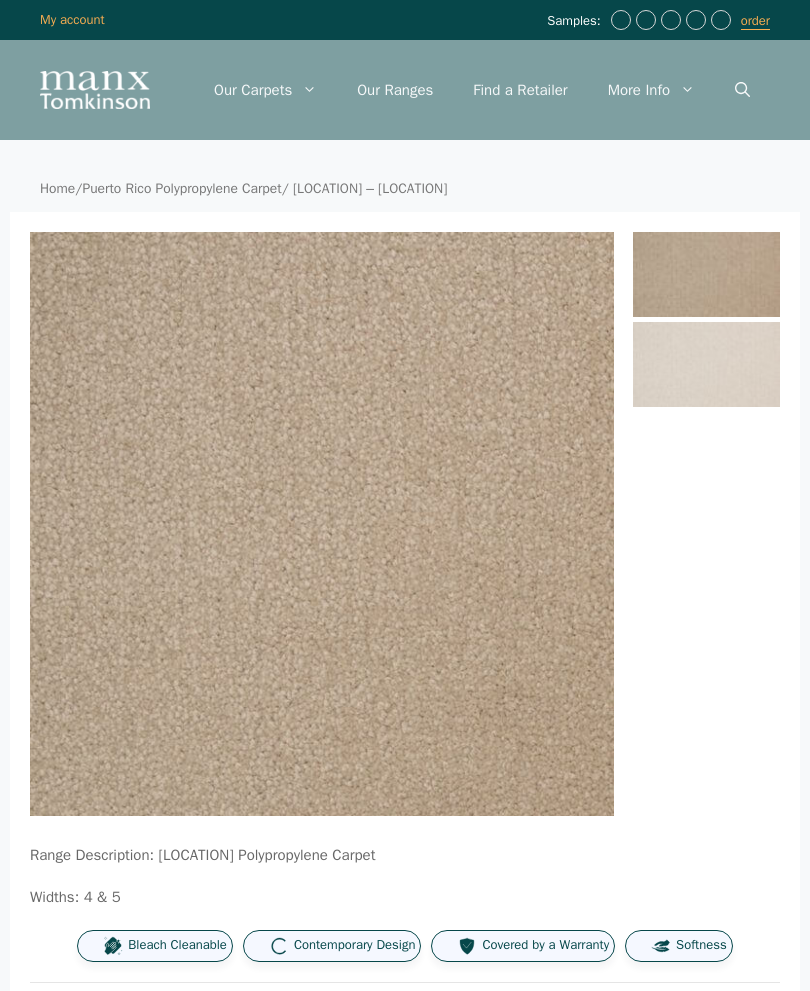 scroll, scrollTop: 1582, scrollLeft: 0, axis: vertical 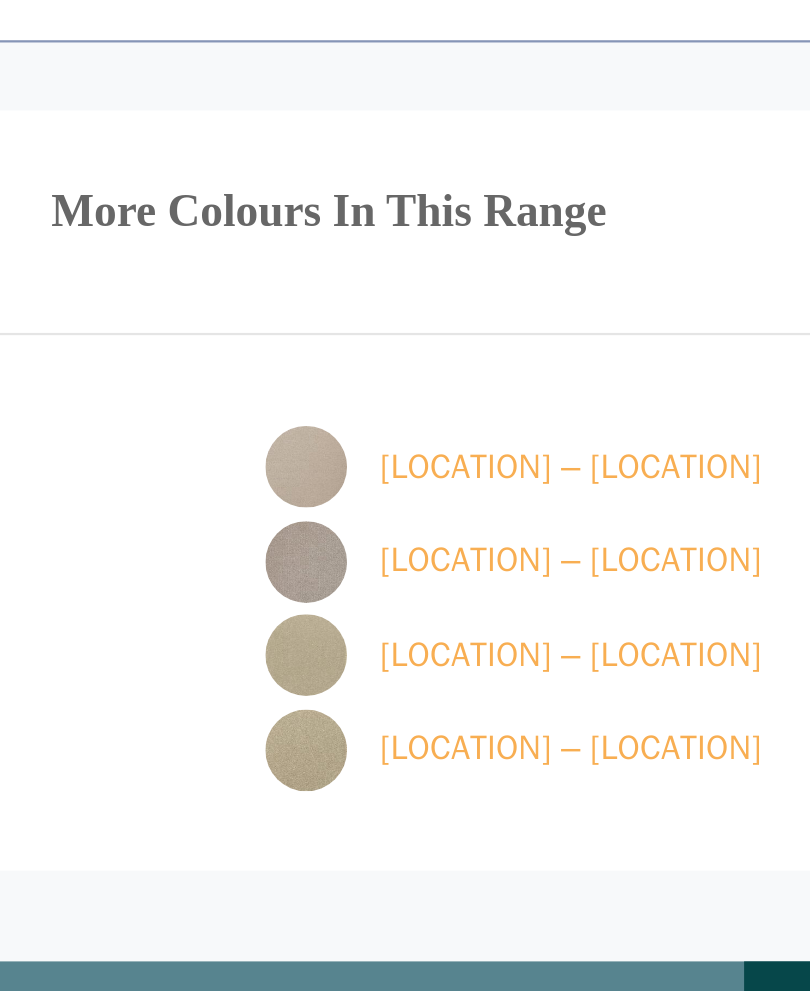 click at bounding box center [395, 802] 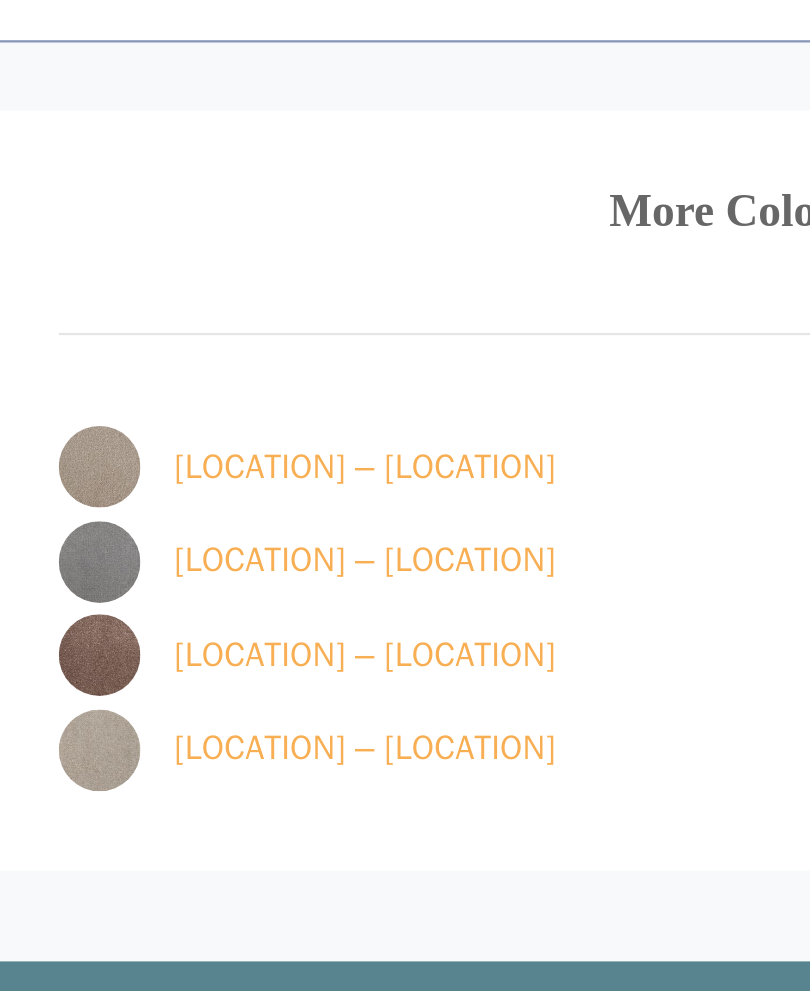 click on "[LOCATION] – Muertos" at bounding box center (197, 843) 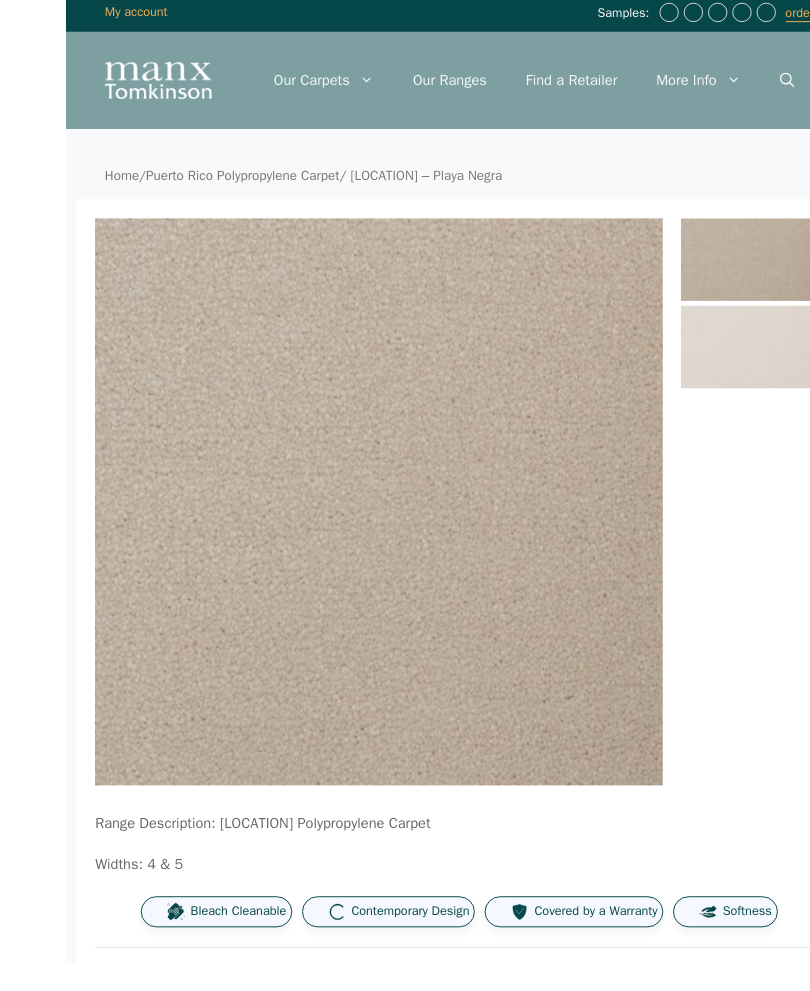 scroll, scrollTop: 27, scrollLeft: 0, axis: vertical 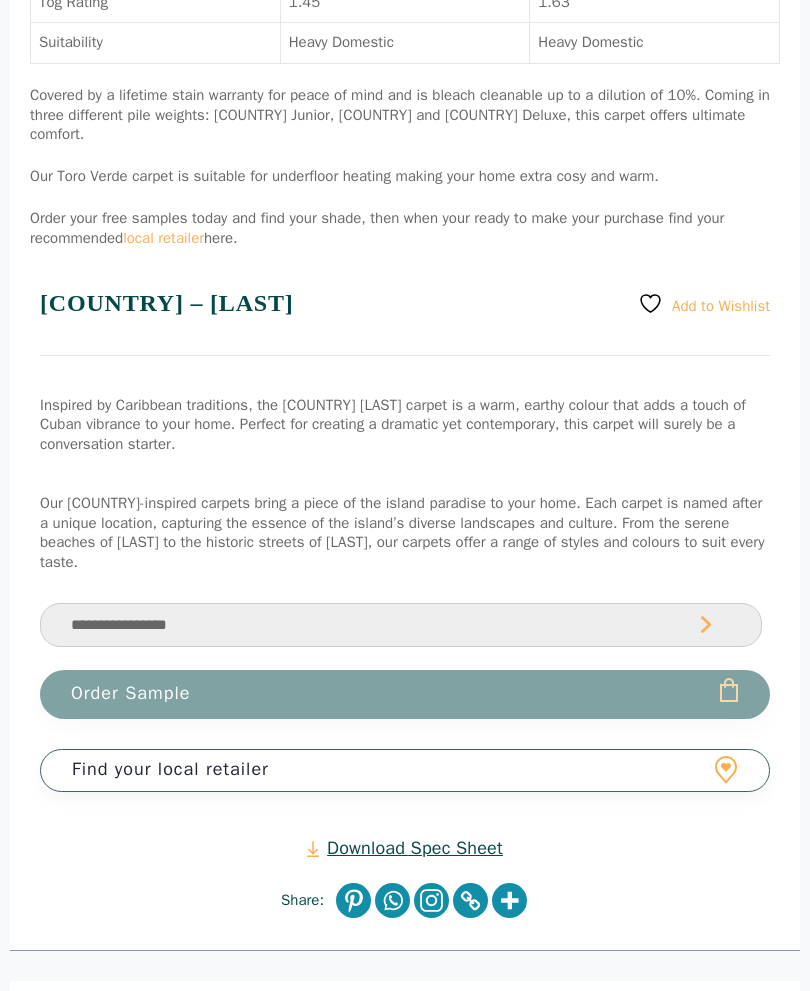 click on "Order Sample" at bounding box center [405, 695] 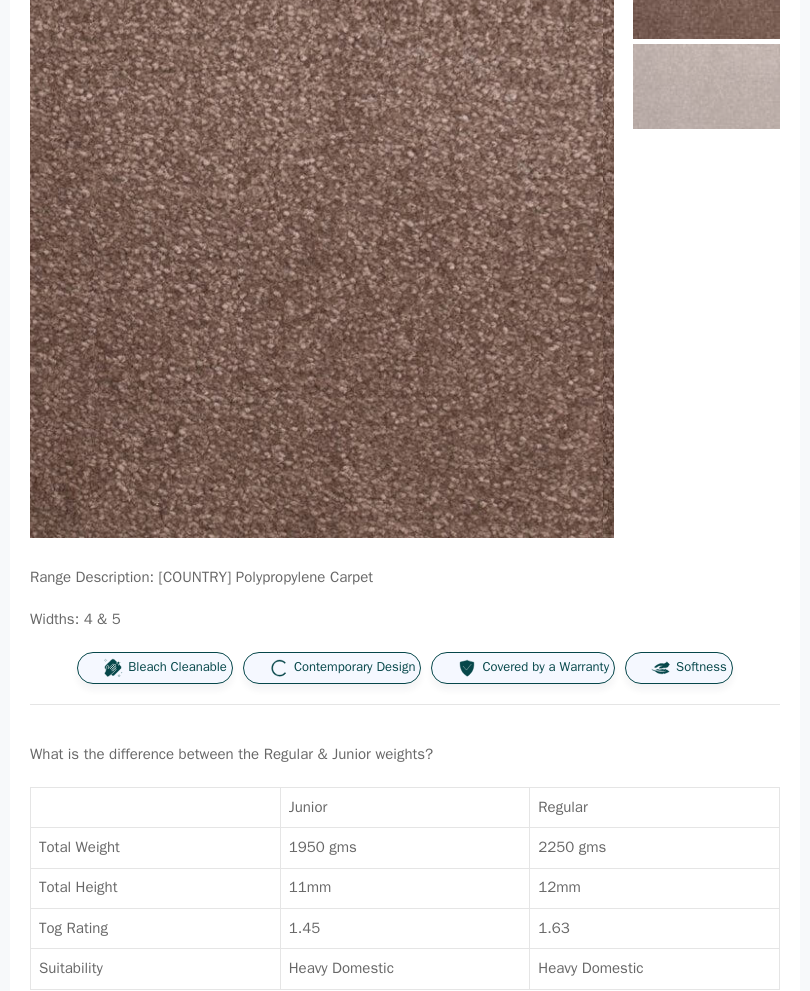 scroll, scrollTop: 282, scrollLeft: 0, axis: vertical 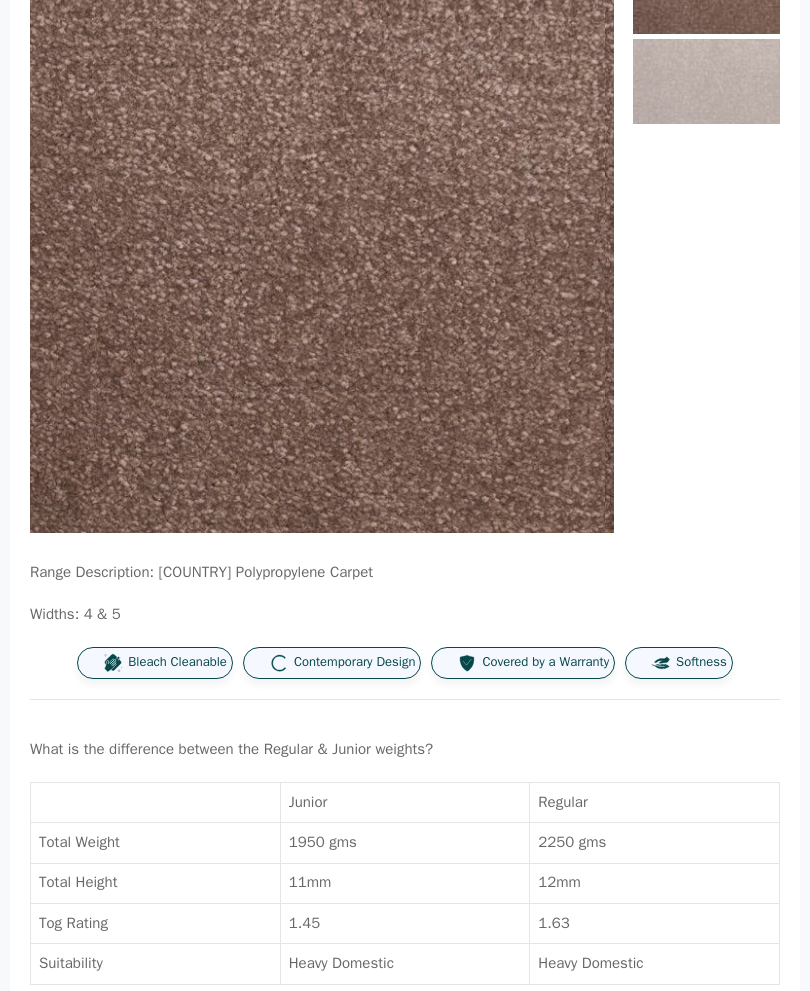 click on "Regular" at bounding box center (655, 804) 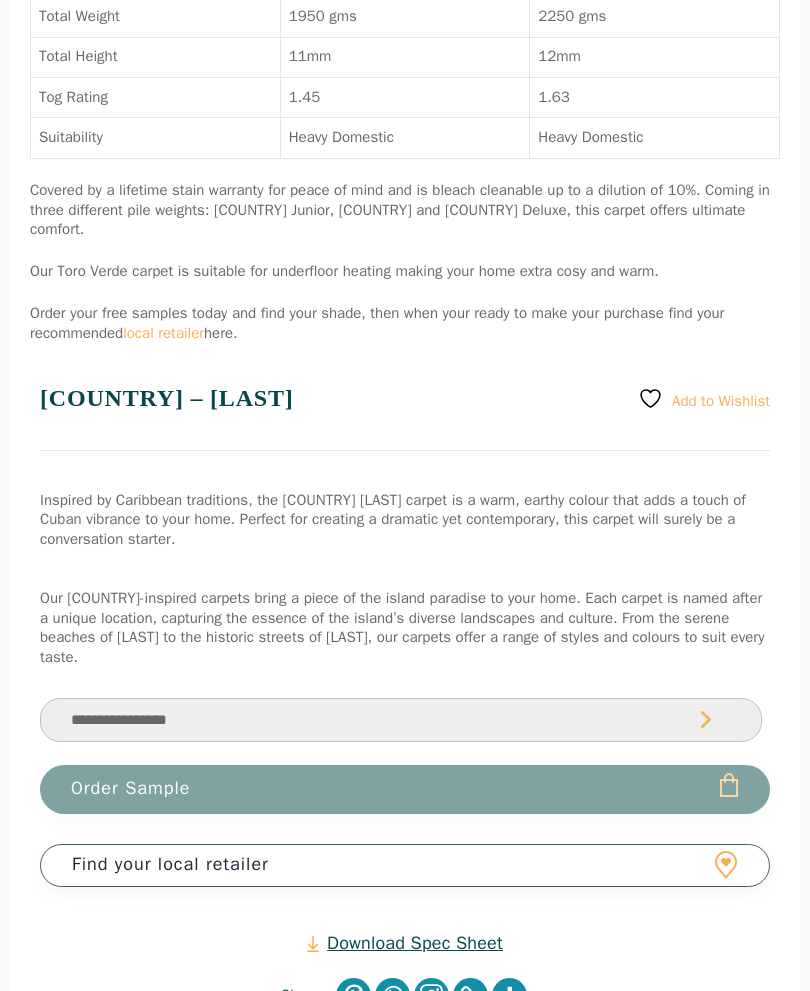 click on "**********" at bounding box center (401, 721) 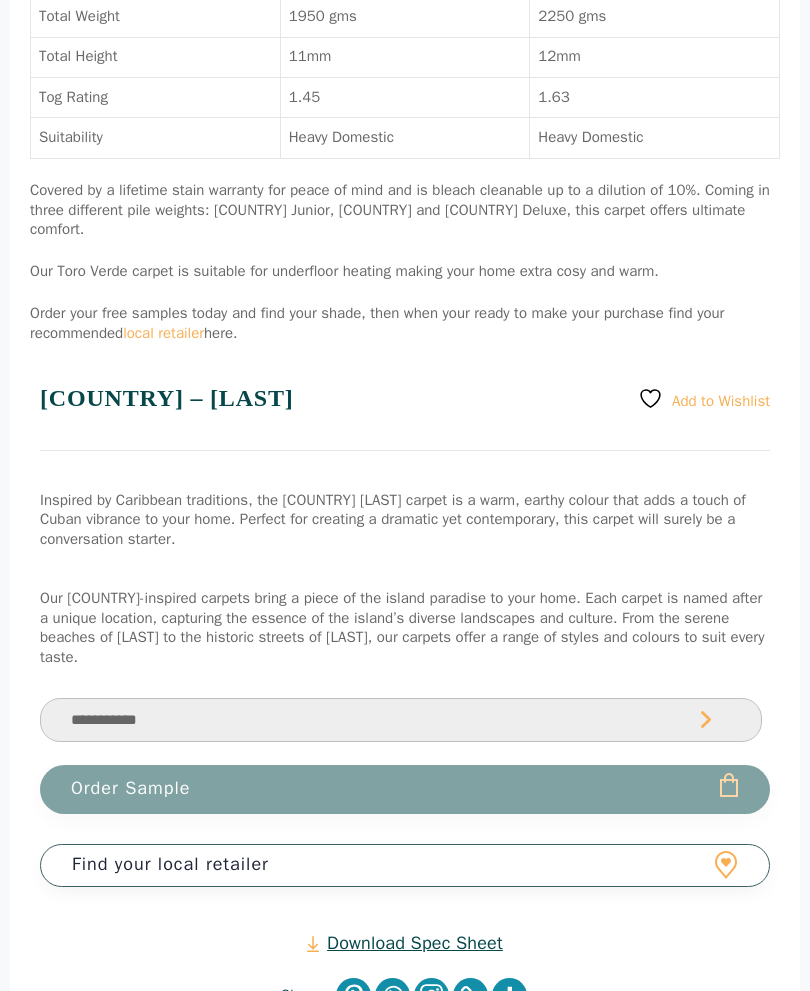 select on "**********" 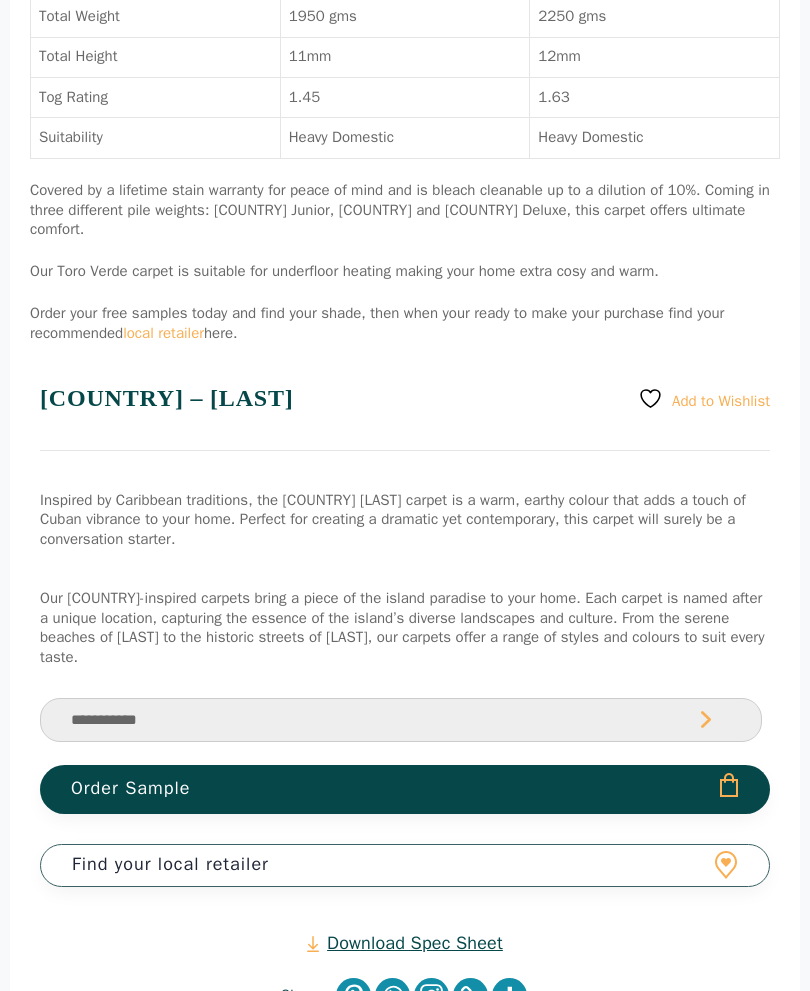 click on "Order Sample" at bounding box center (405, 789) 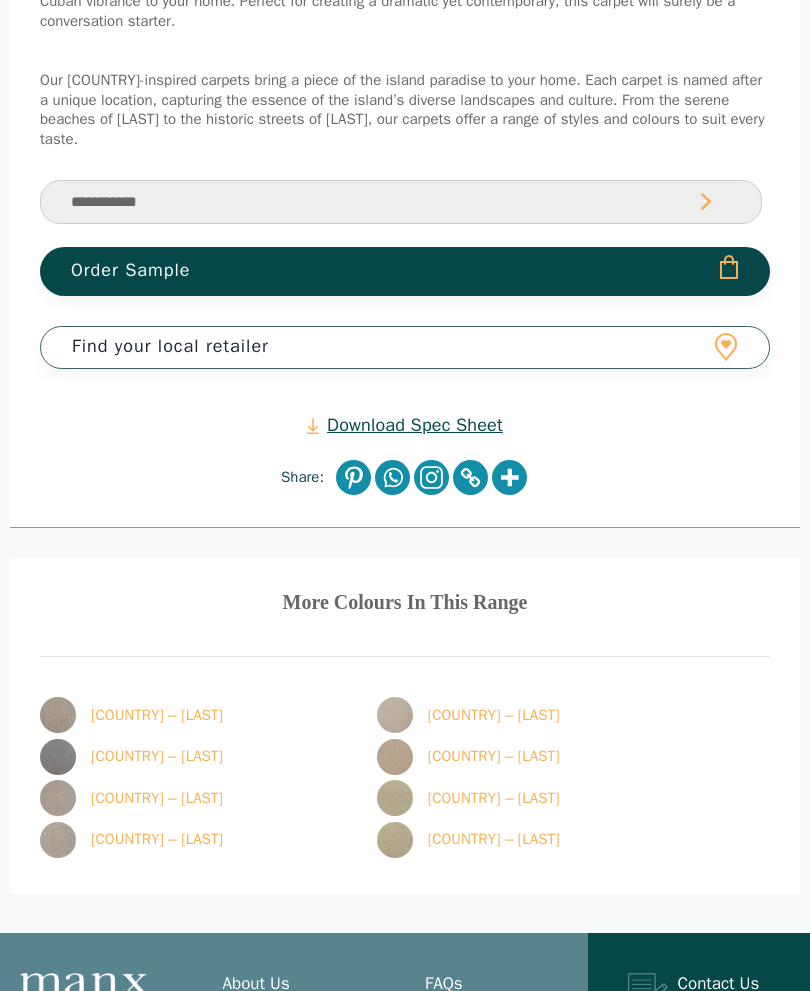 scroll, scrollTop: 1627, scrollLeft: 0, axis: vertical 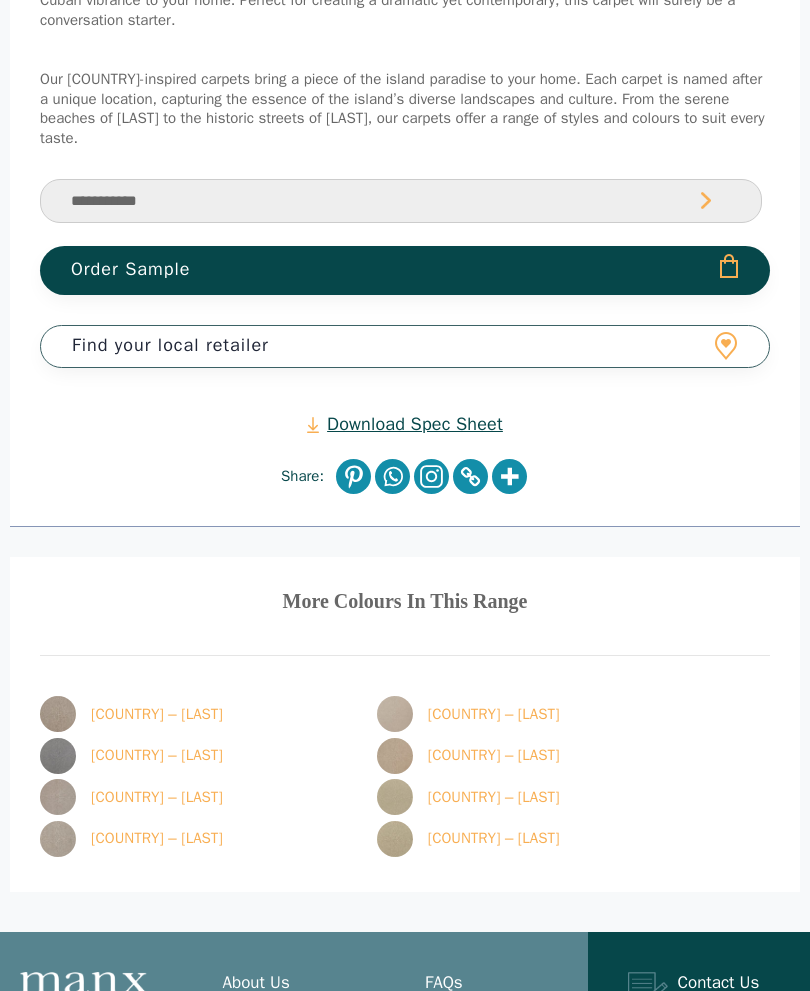 click at bounding box center [395, 715] 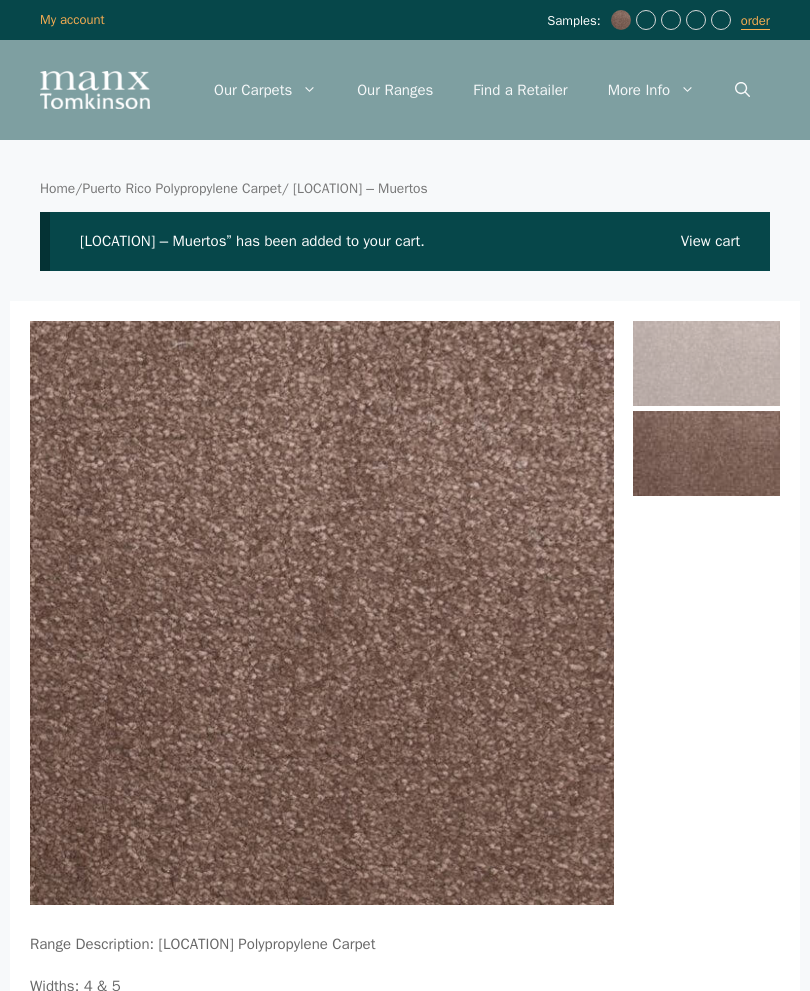 scroll, scrollTop: 0, scrollLeft: 0, axis: both 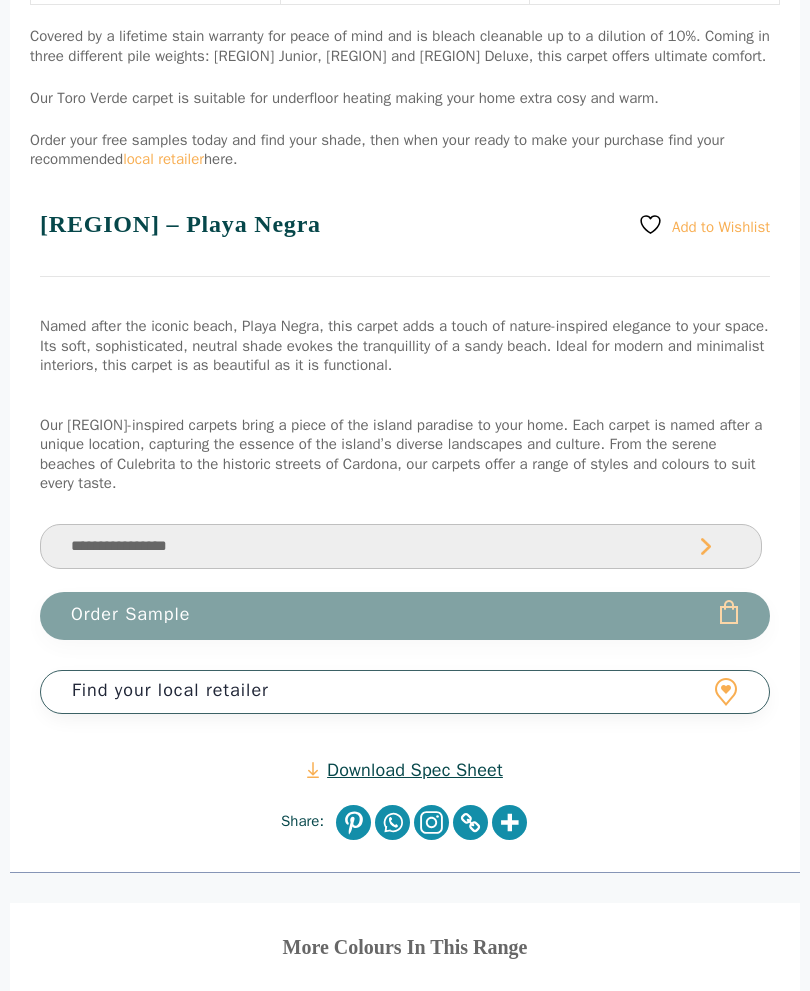 click on "**********" at bounding box center (401, 547) 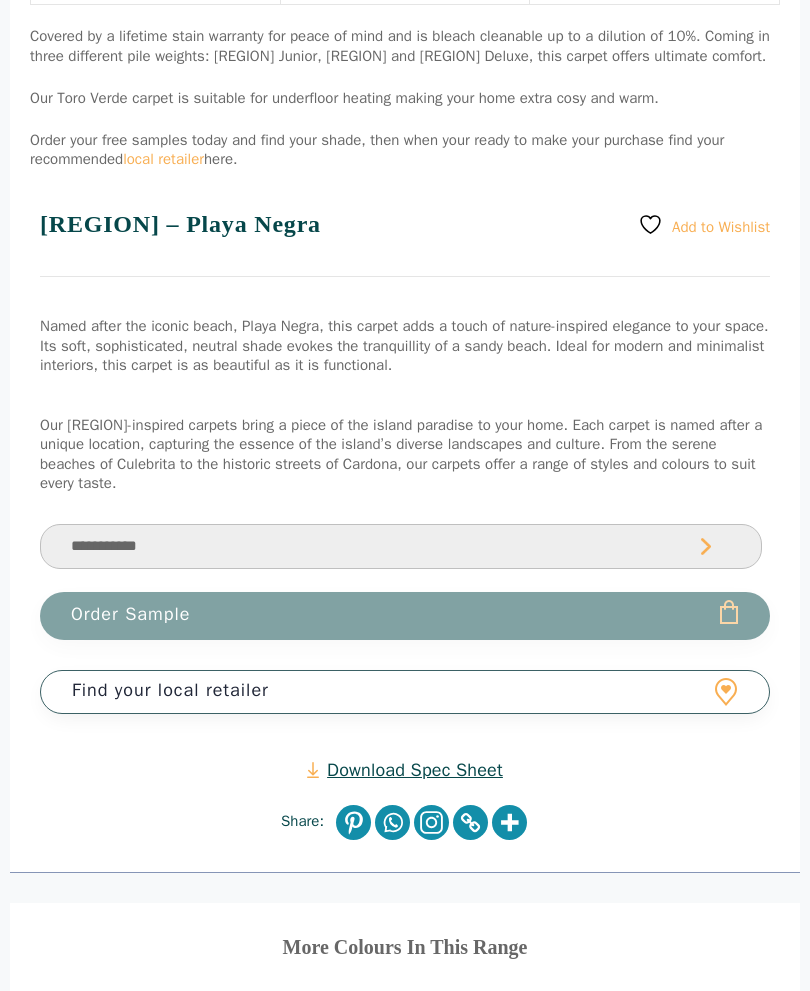 select on "**********" 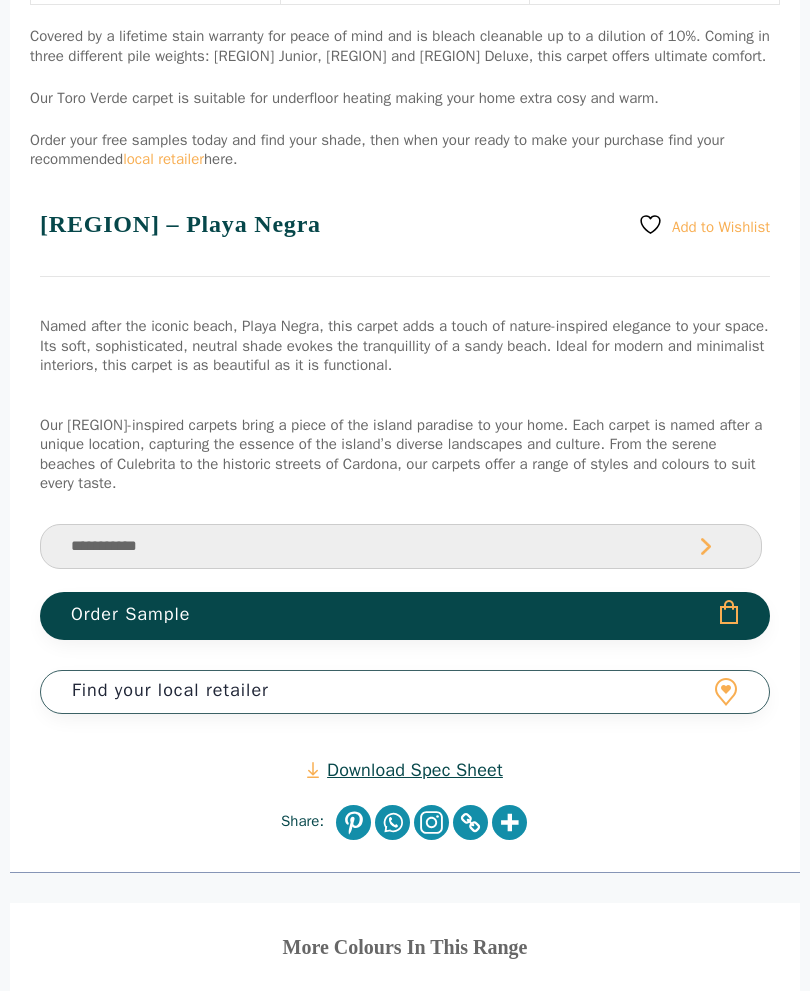 click on "Order Sample" at bounding box center (405, 616) 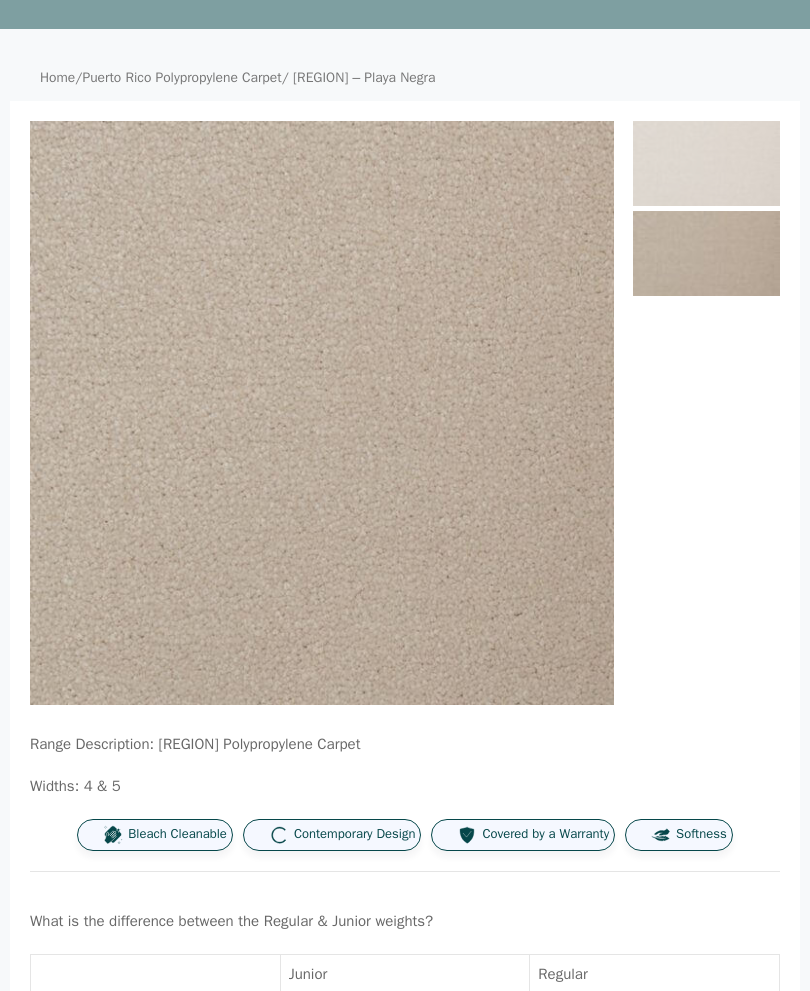 scroll, scrollTop: 0, scrollLeft: 0, axis: both 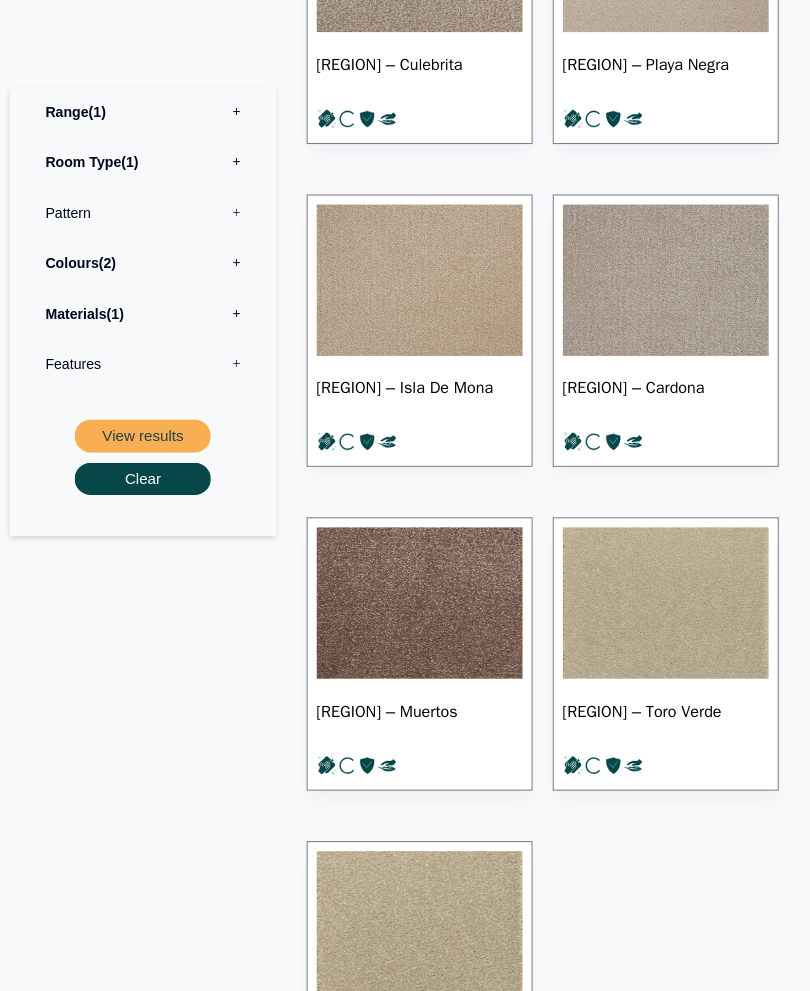 click on "Range  1" at bounding box center [142, 119] 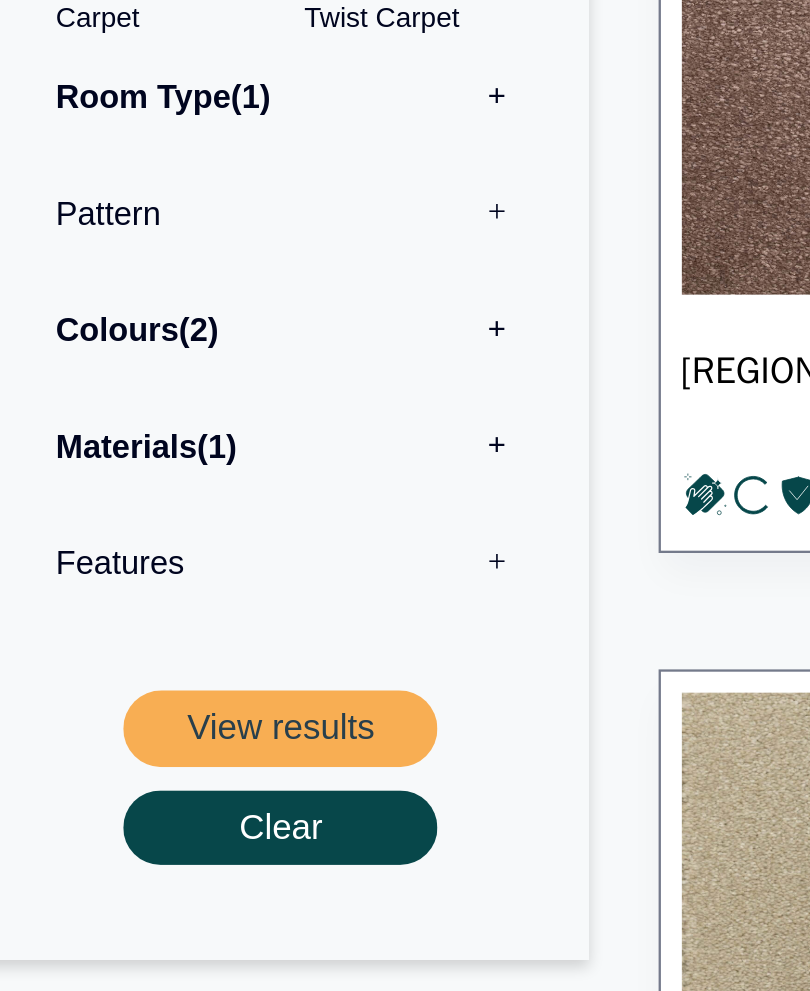 scroll, scrollTop: 781, scrollLeft: 0, axis: vertical 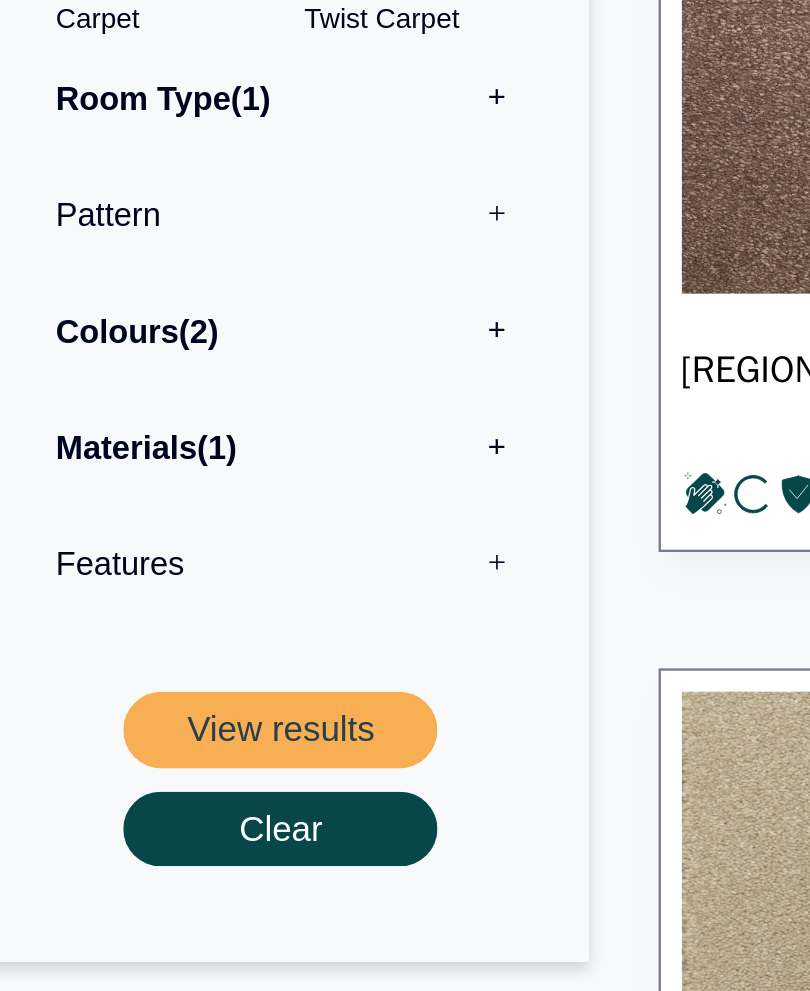 click on "Colours  2" at bounding box center (142, 690) 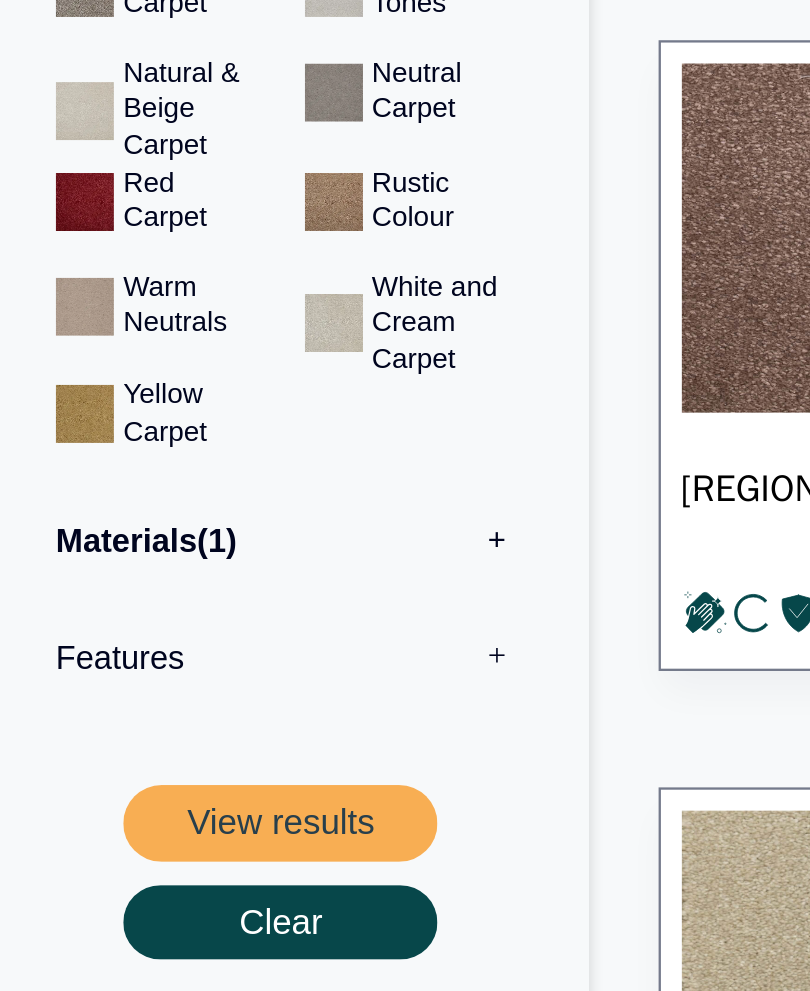 click on "Materials  1" at bounding box center [142, 729] 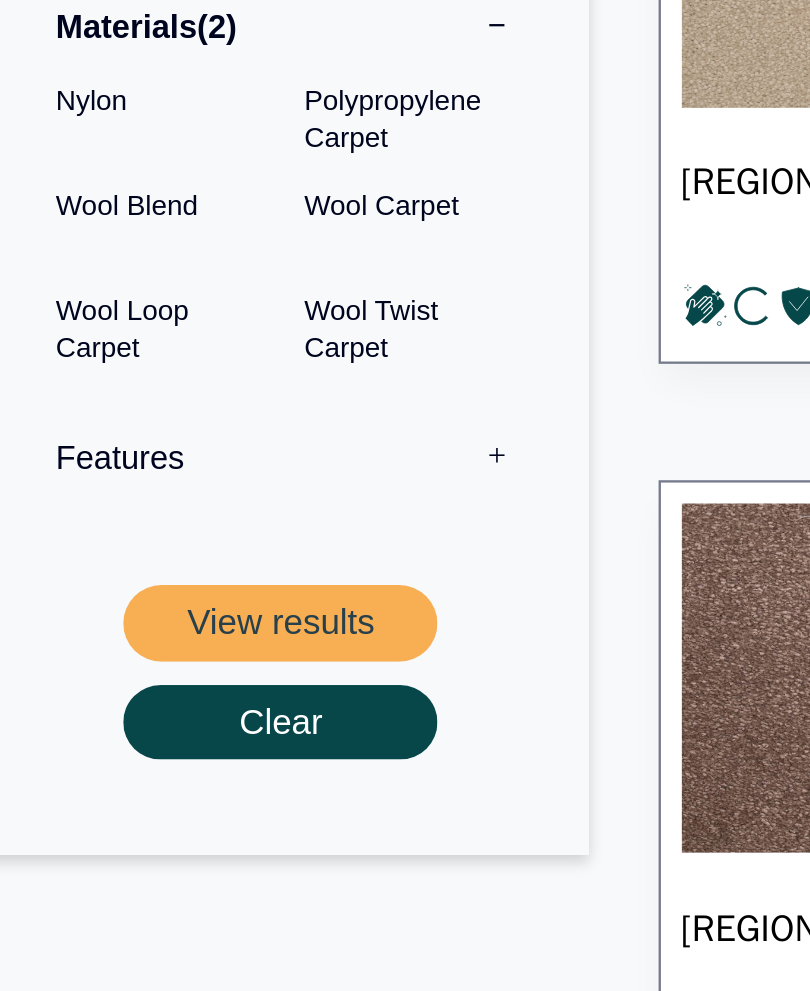 click on "View results" at bounding box center (141, 575) 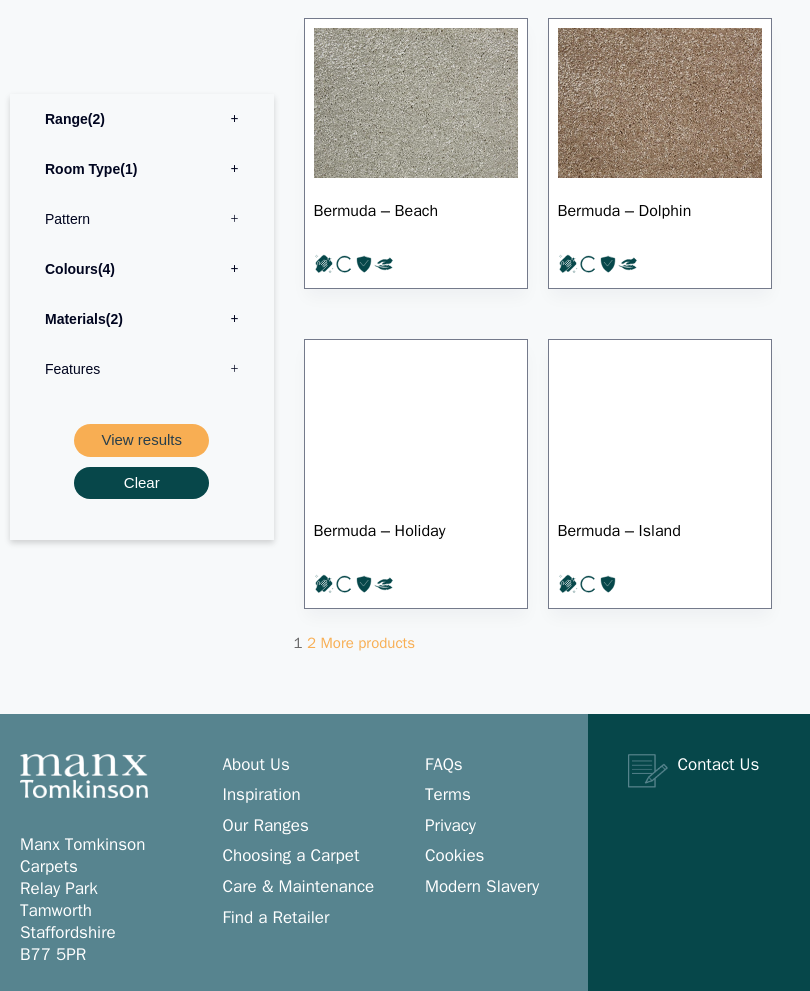 scroll, scrollTop: 2010, scrollLeft: 0, axis: vertical 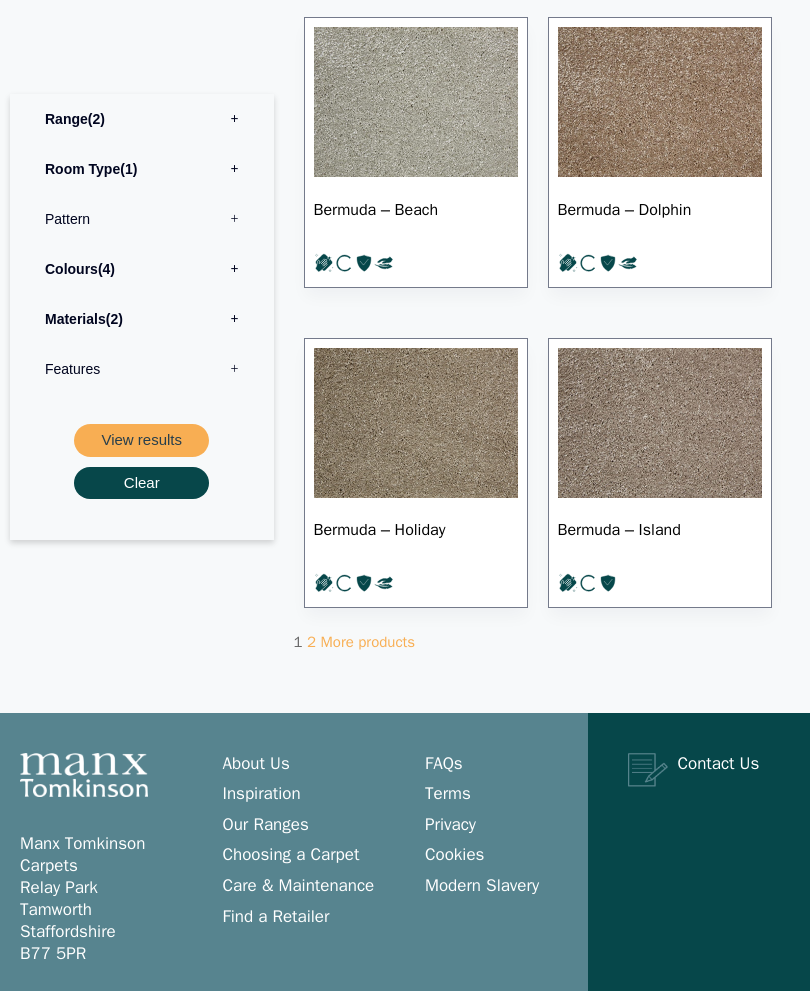 click on "More products" at bounding box center (368, 643) 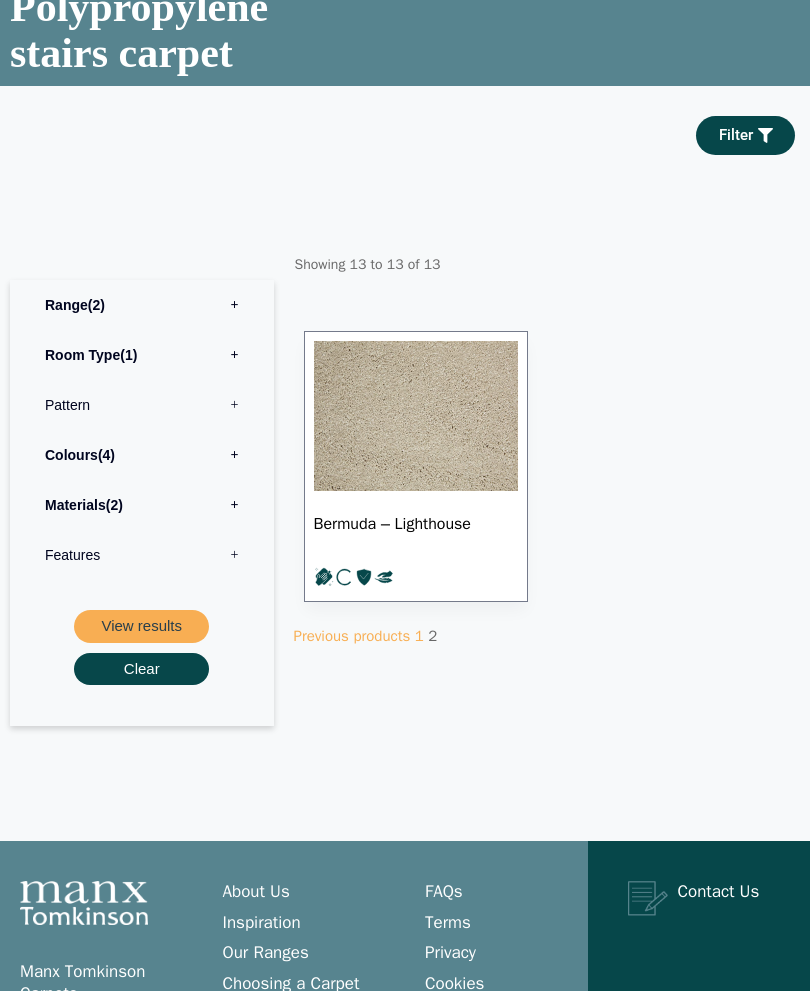 scroll, scrollTop: 415, scrollLeft: 0, axis: vertical 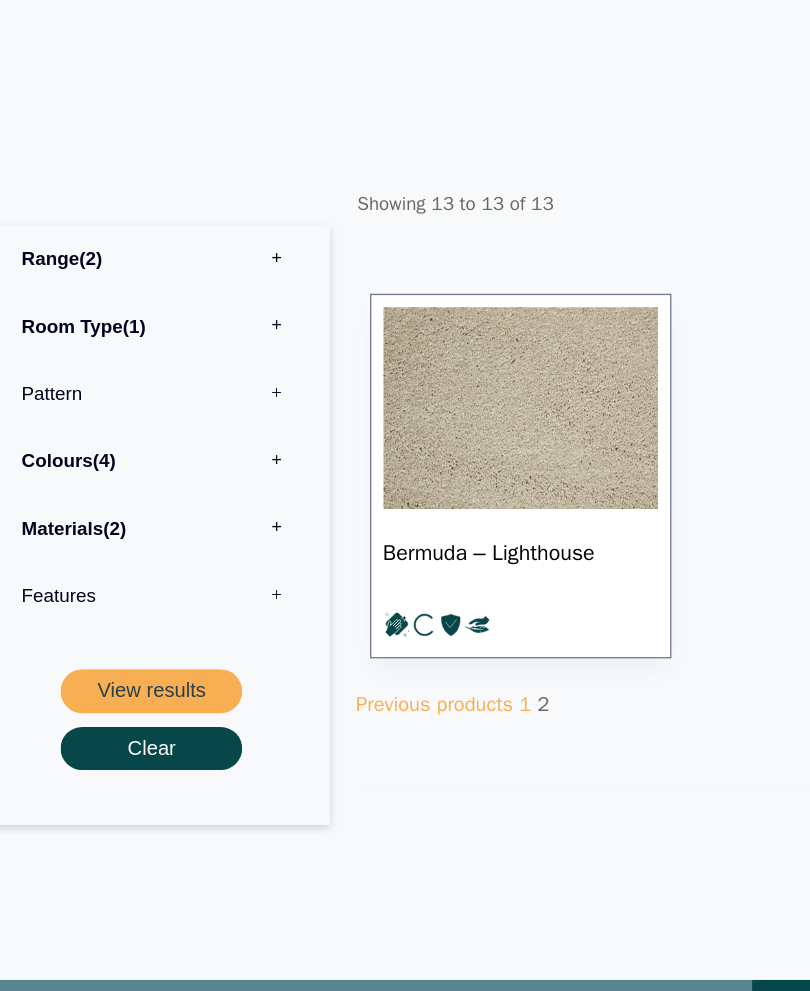 click on "Bermuda – Lighthouse" at bounding box center (416, 532) 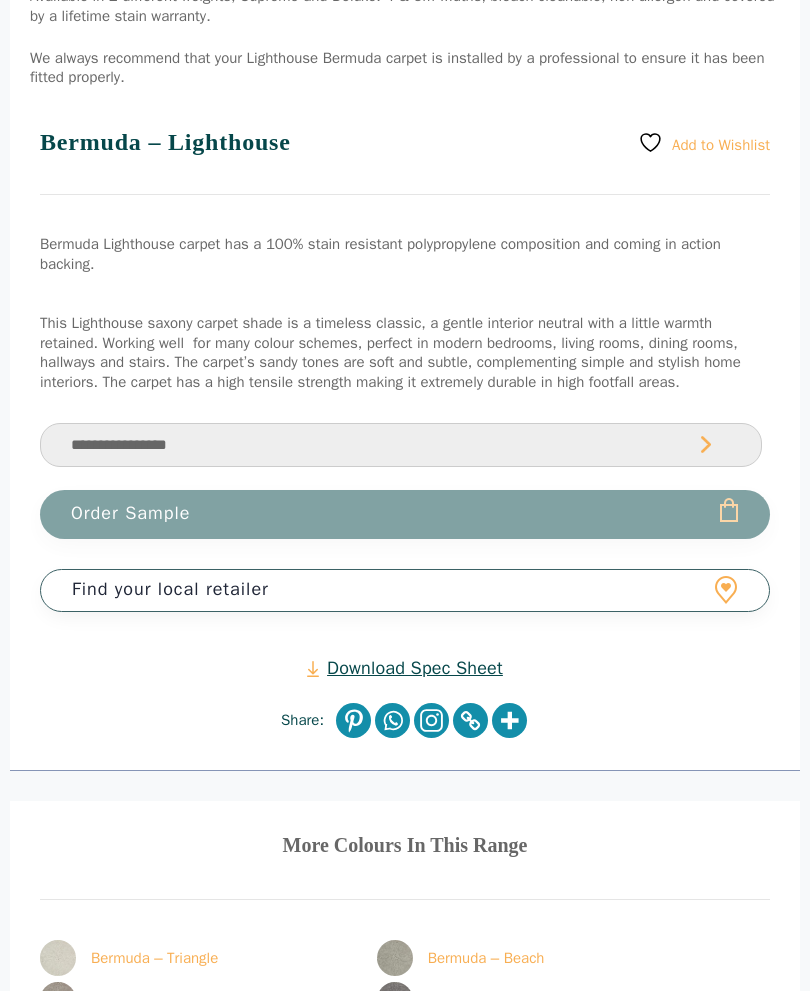 scroll, scrollTop: 1236, scrollLeft: 0, axis: vertical 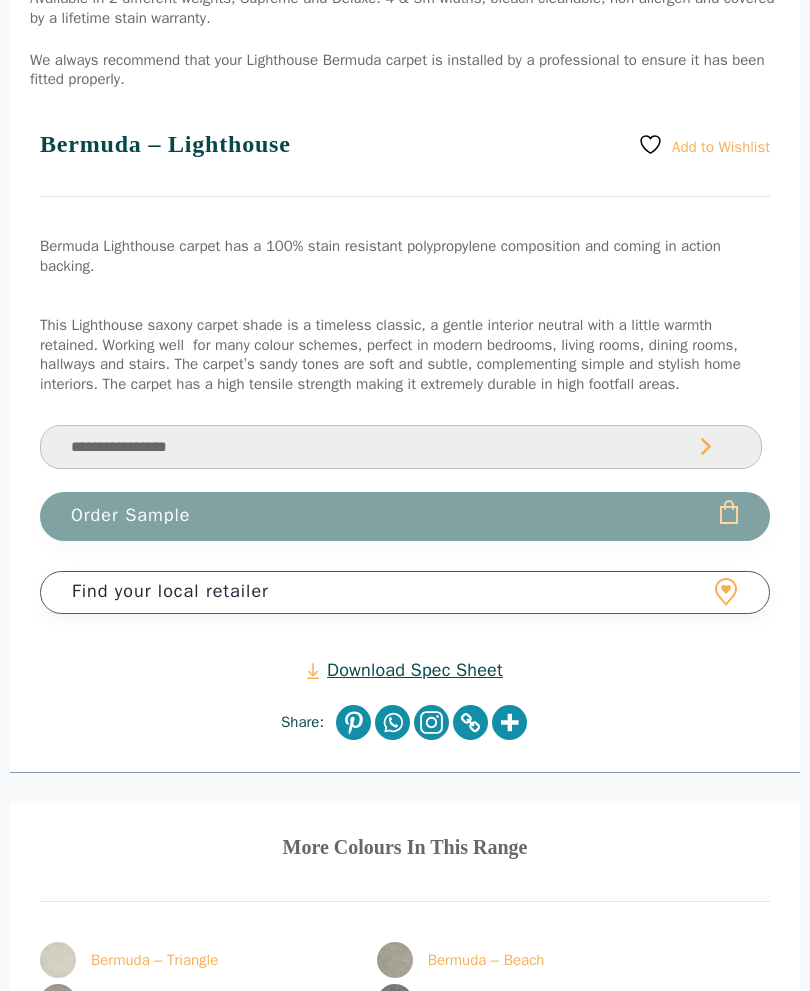 click on "**********" at bounding box center [401, 447] 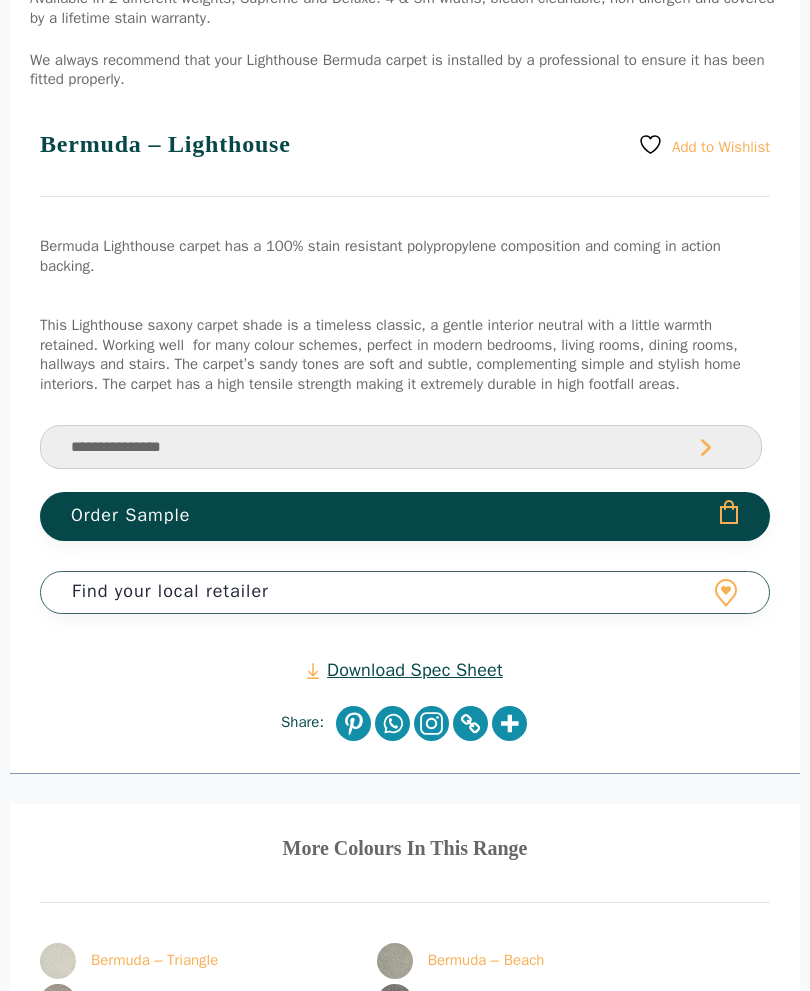 click on "Order Sample" at bounding box center (405, 516) 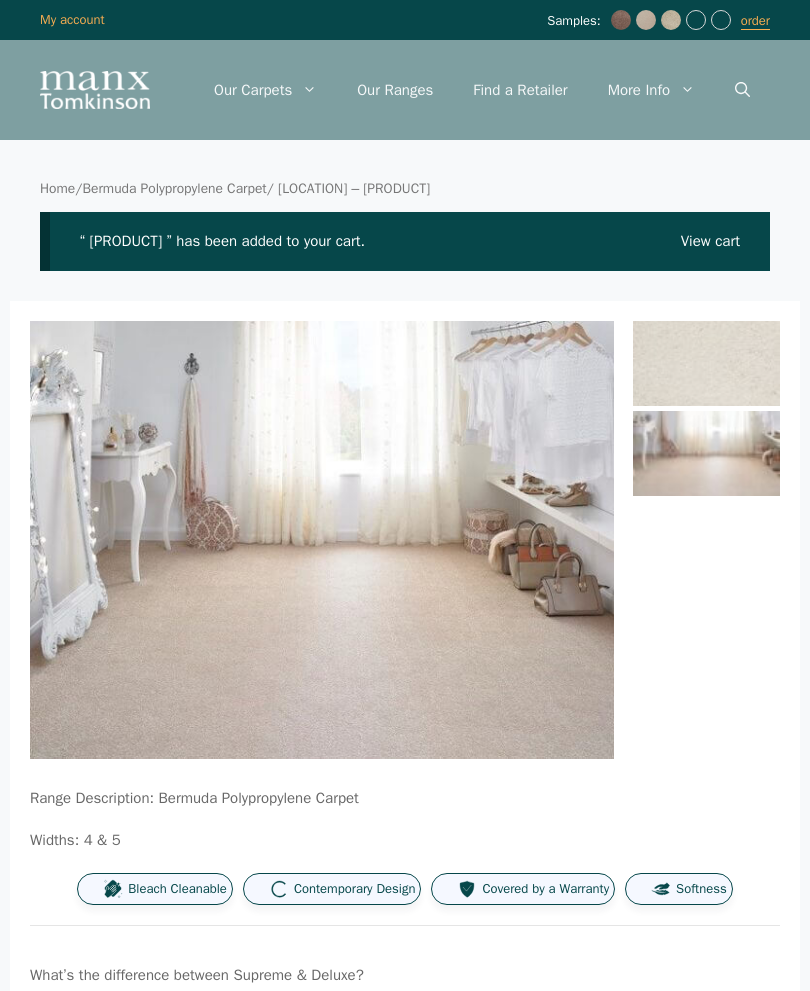 scroll, scrollTop: 0, scrollLeft: 0, axis: both 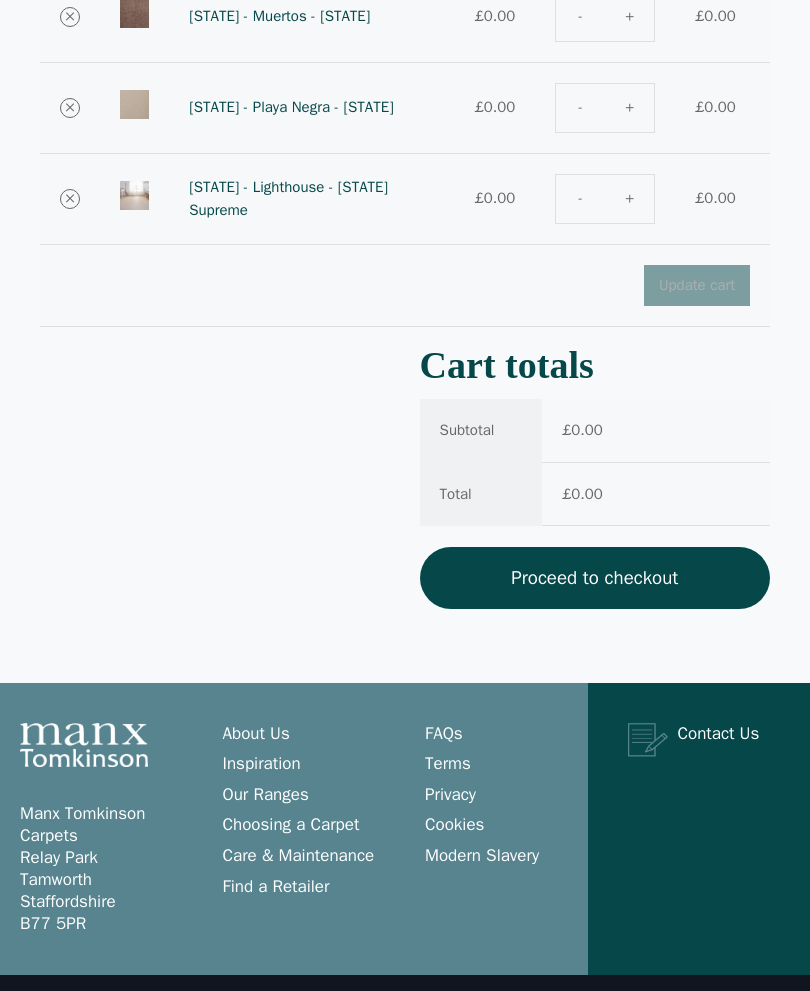 click on "Proceed to checkout" at bounding box center [595, 579] 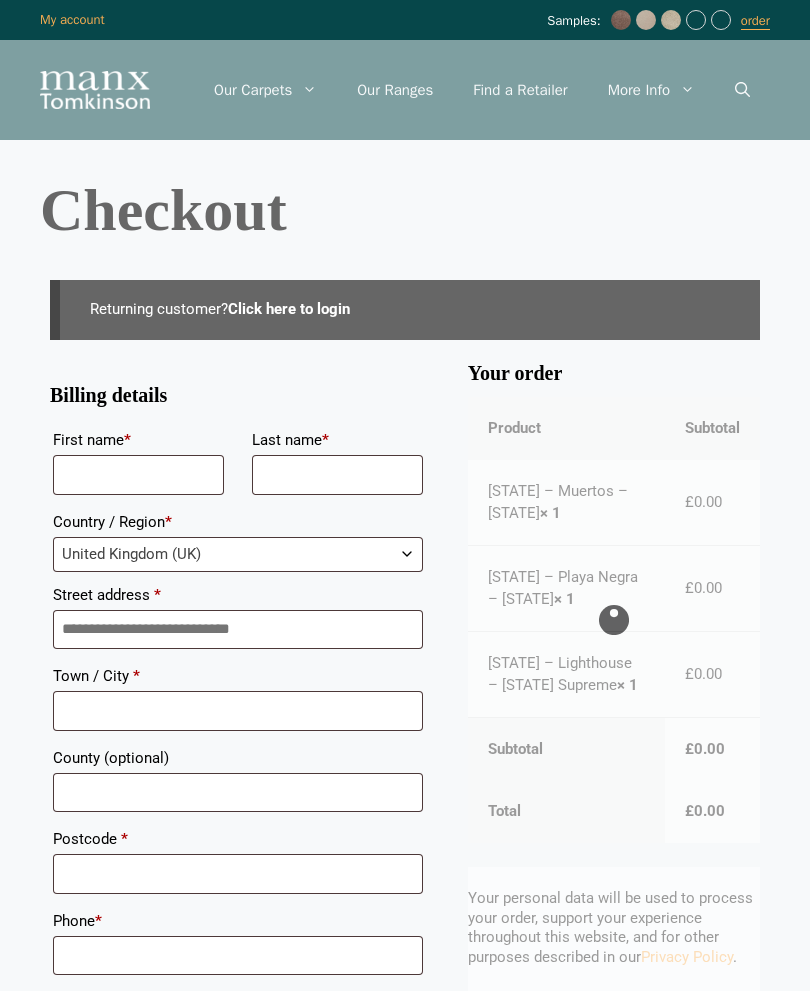 scroll, scrollTop: 0, scrollLeft: 0, axis: both 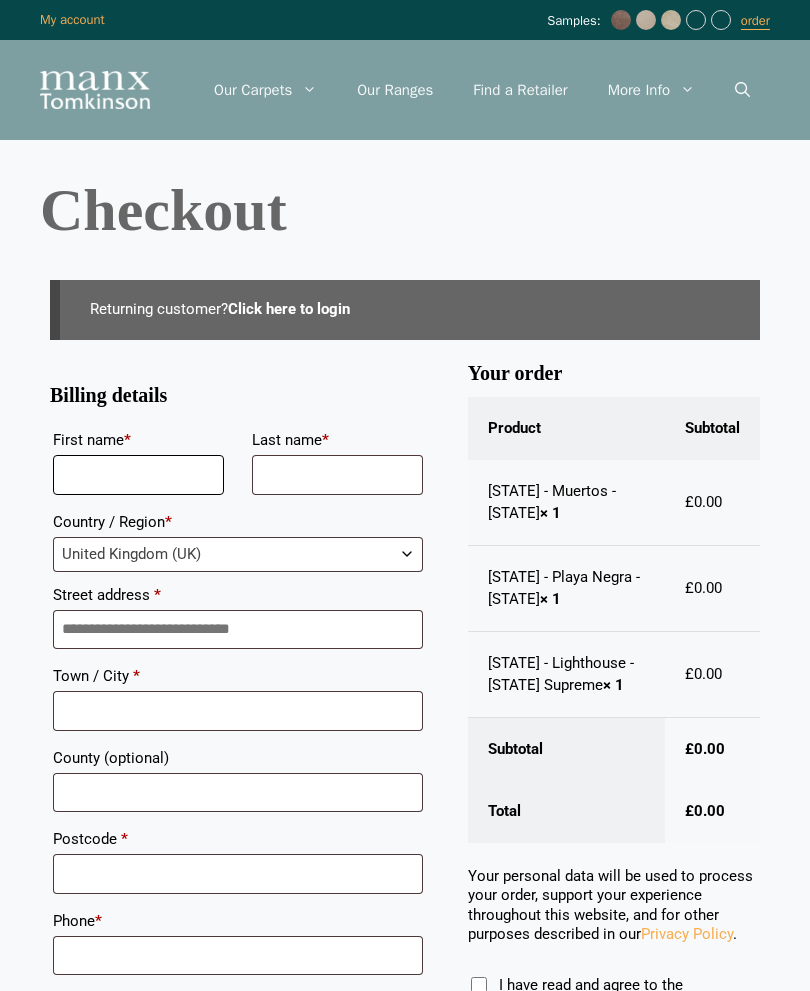 click on "First name  *" at bounding box center (138, 475) 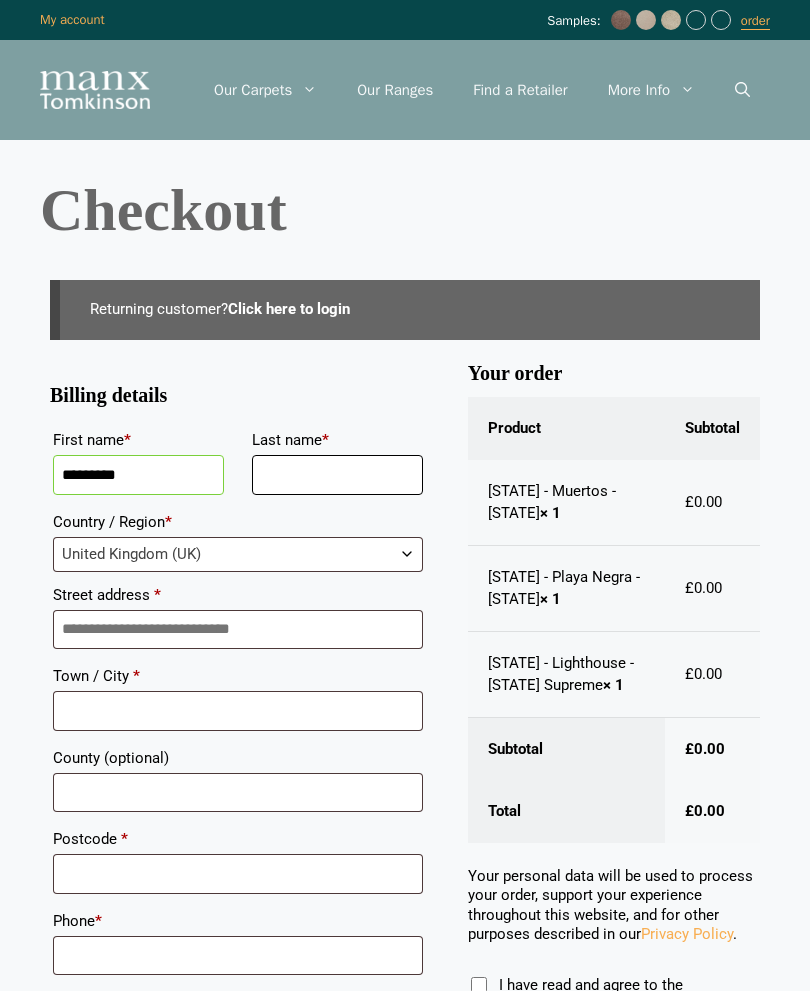 type on "[PHONE]" 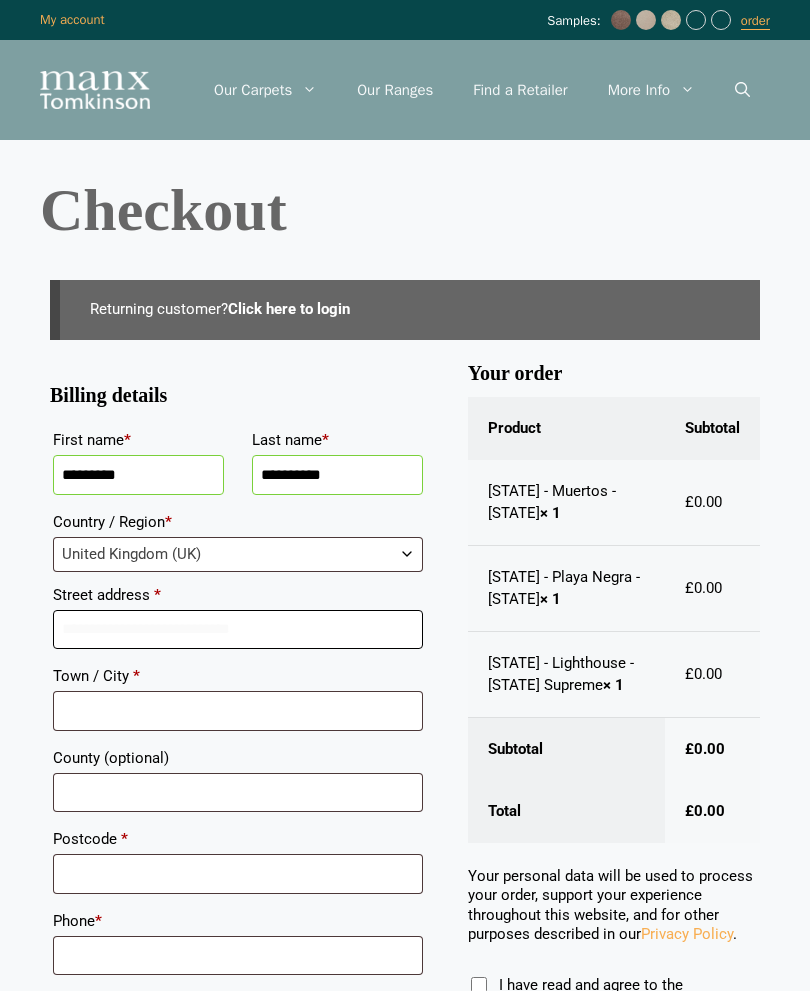 click on "Street address  *" at bounding box center (238, 630) 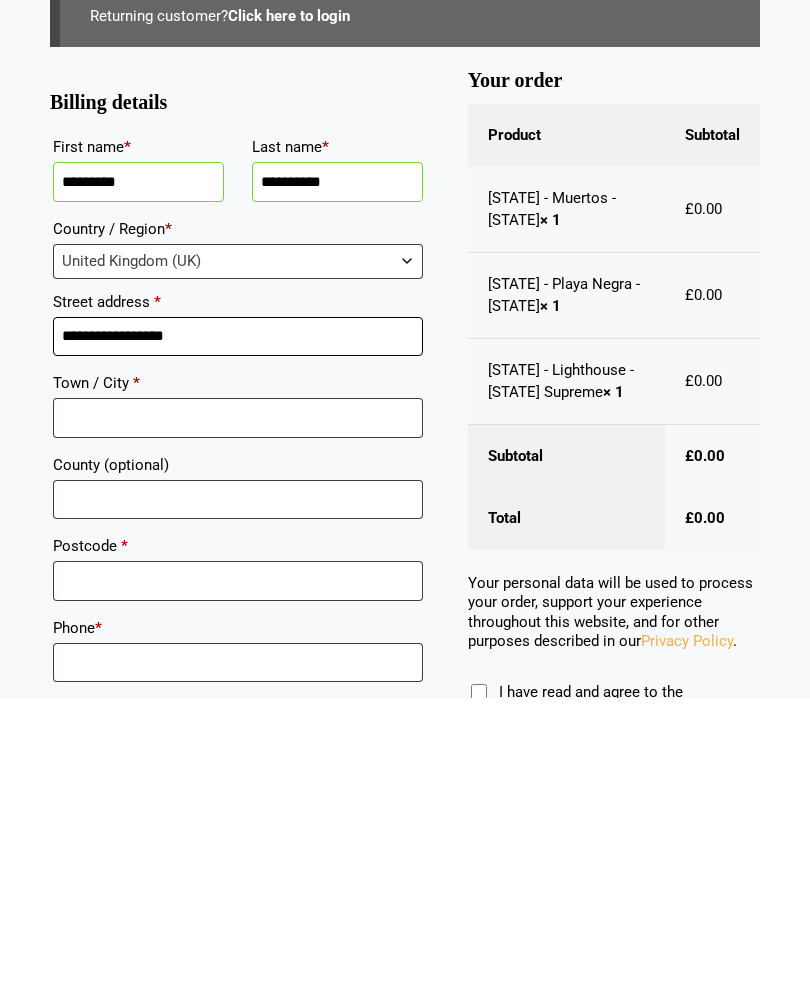 type on "**********" 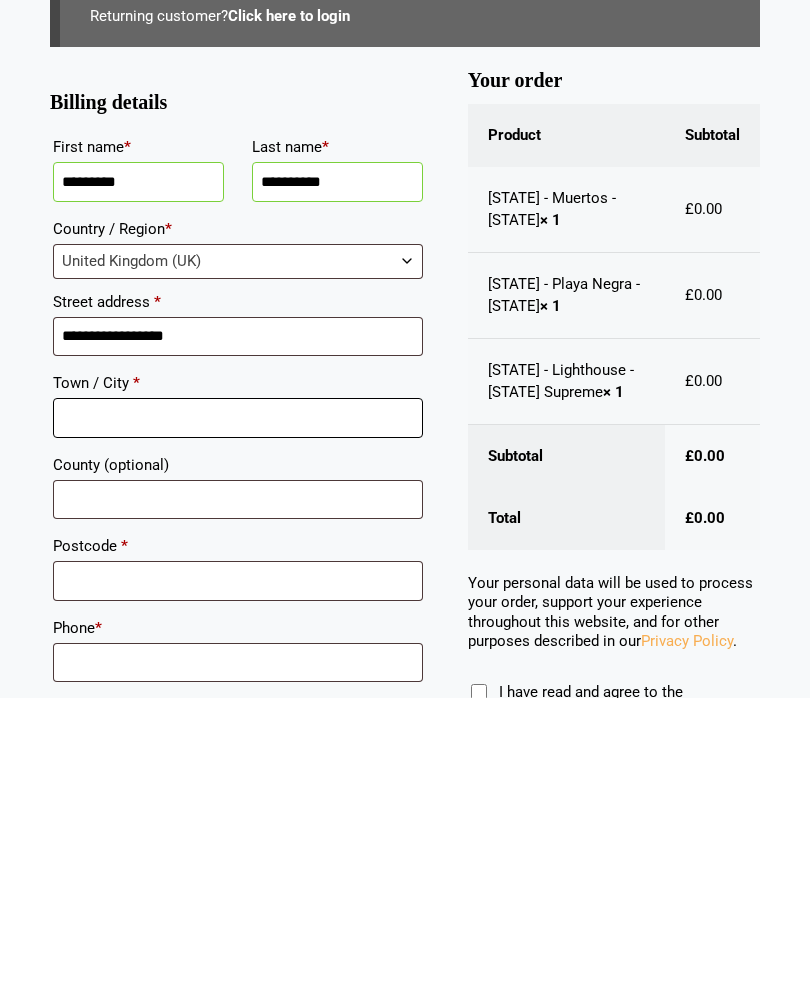 click on "Town / City   *" at bounding box center (238, 711) 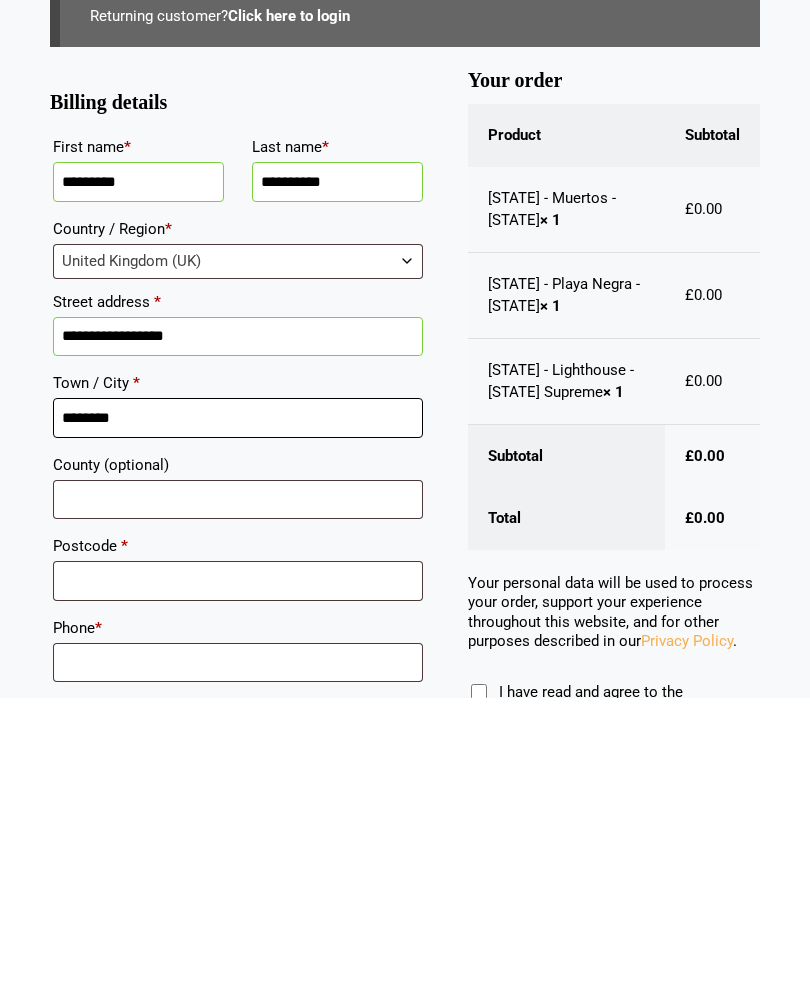 type on "*******" 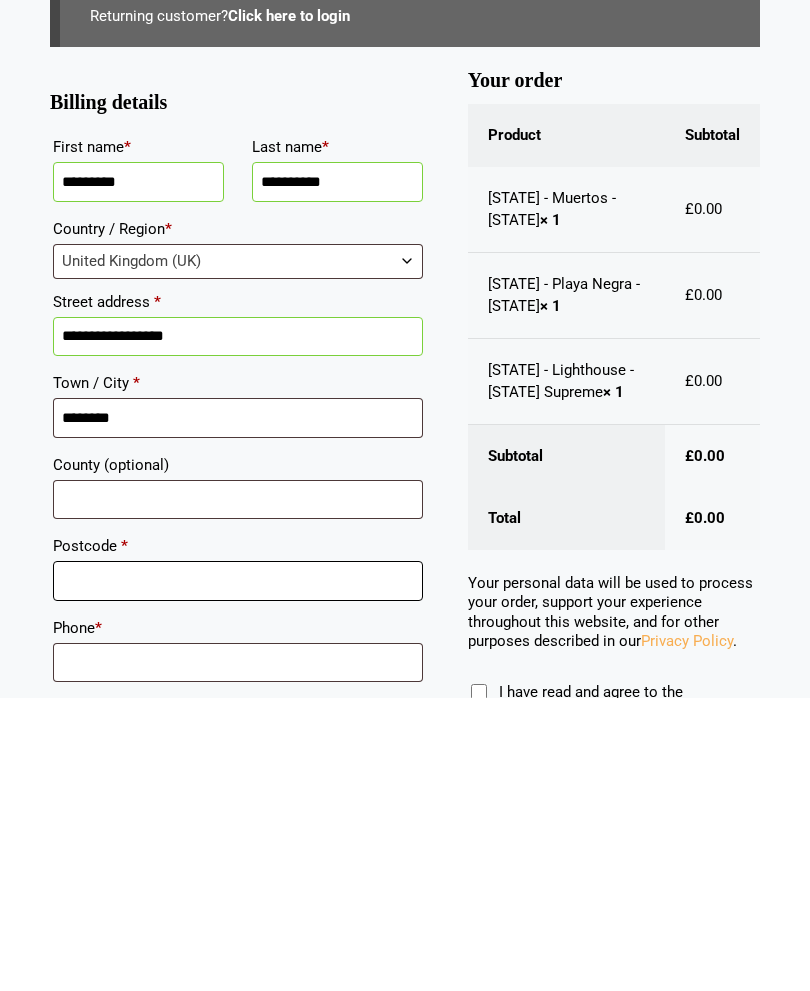 click on "Postcode   *" at bounding box center (238, 874) 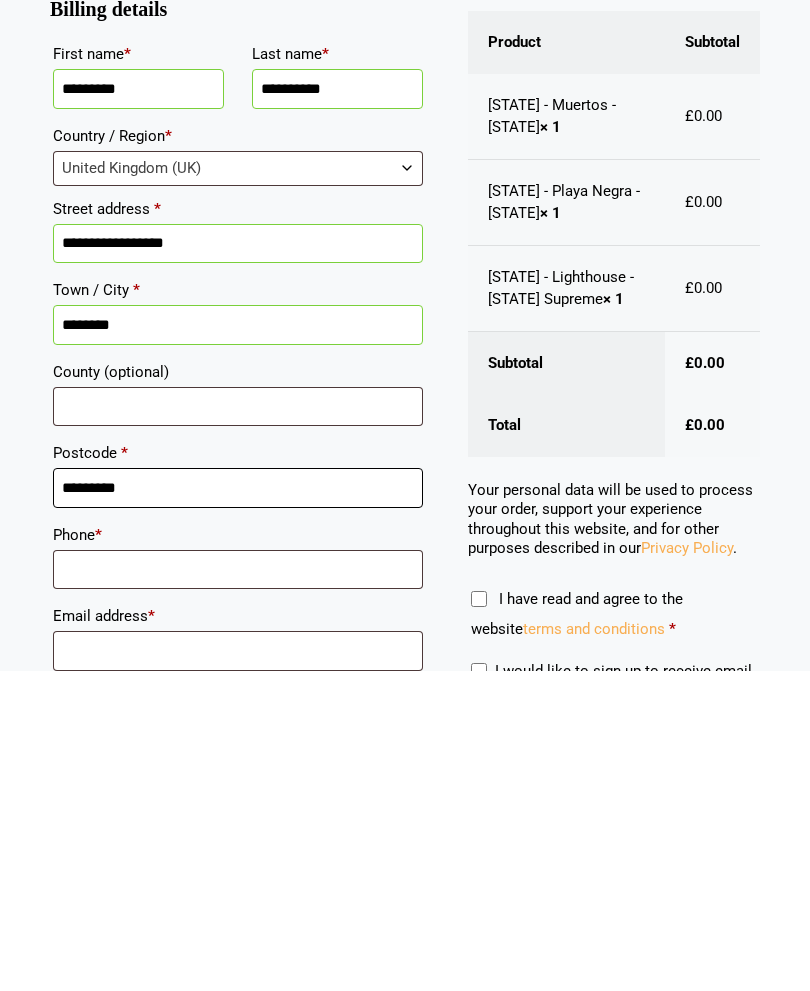 scroll, scrollTop: 67, scrollLeft: 0, axis: vertical 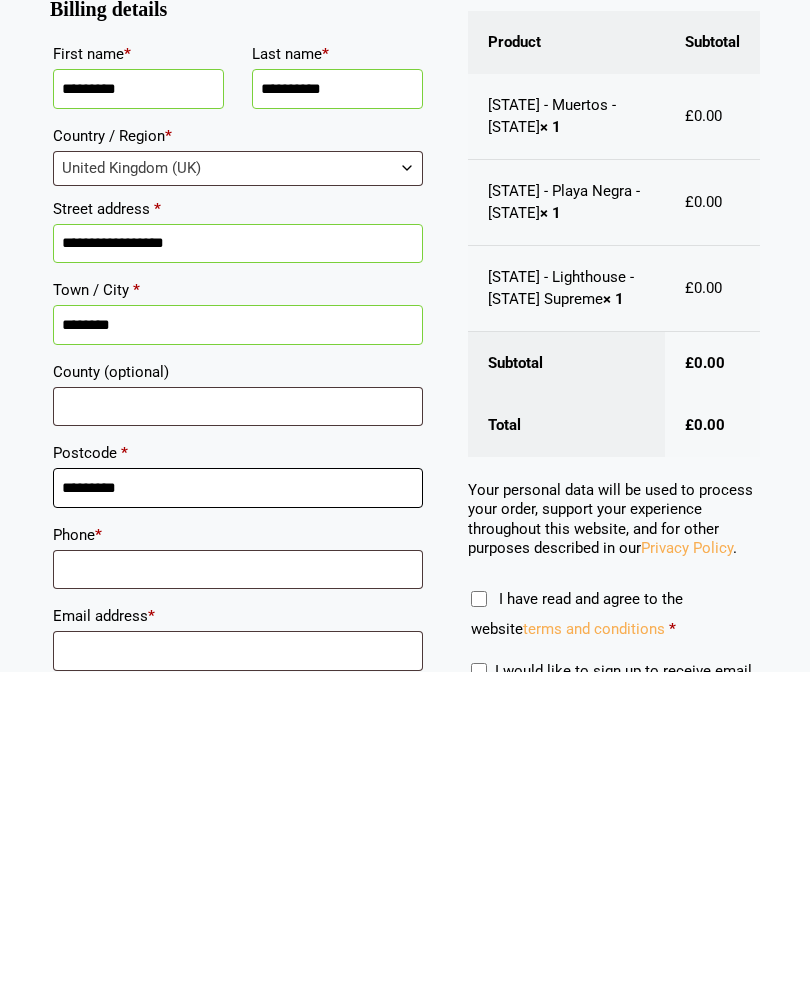 type on "********" 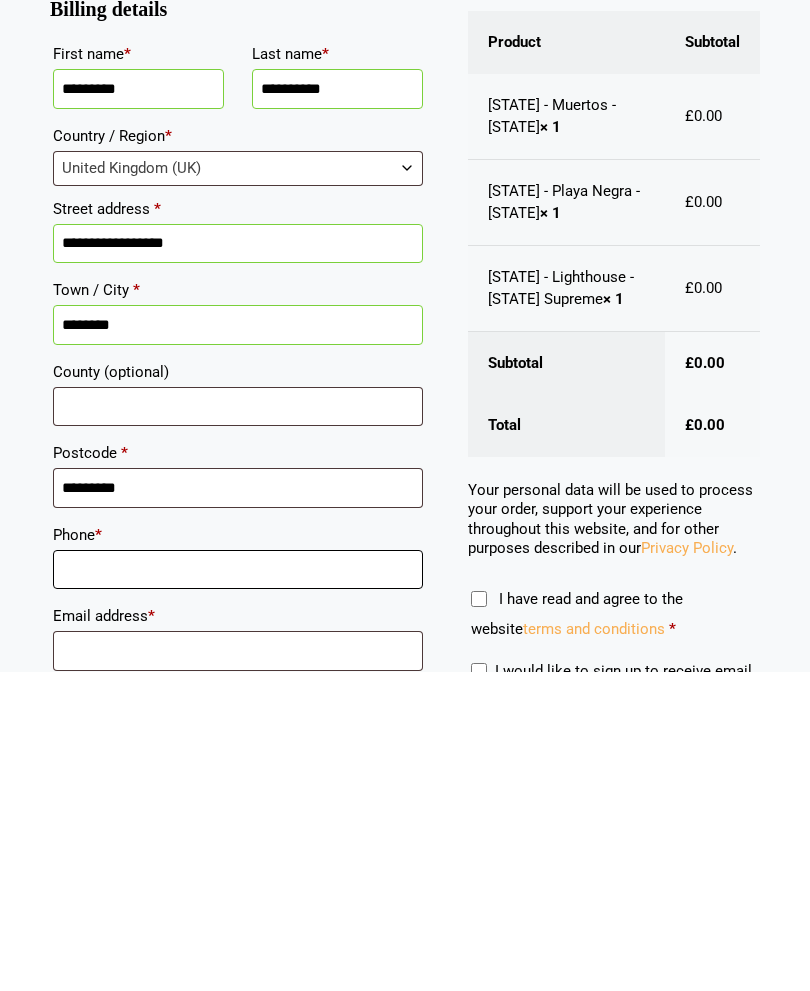 click on "Phone  *" at bounding box center (238, 889) 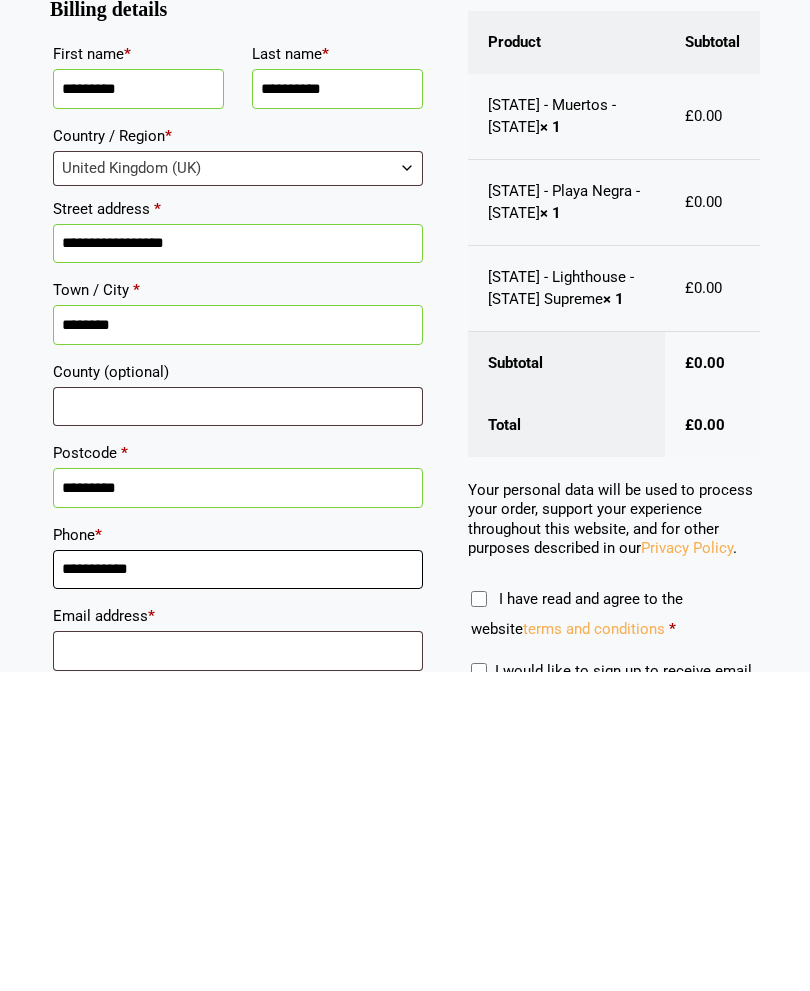 type on "**********" 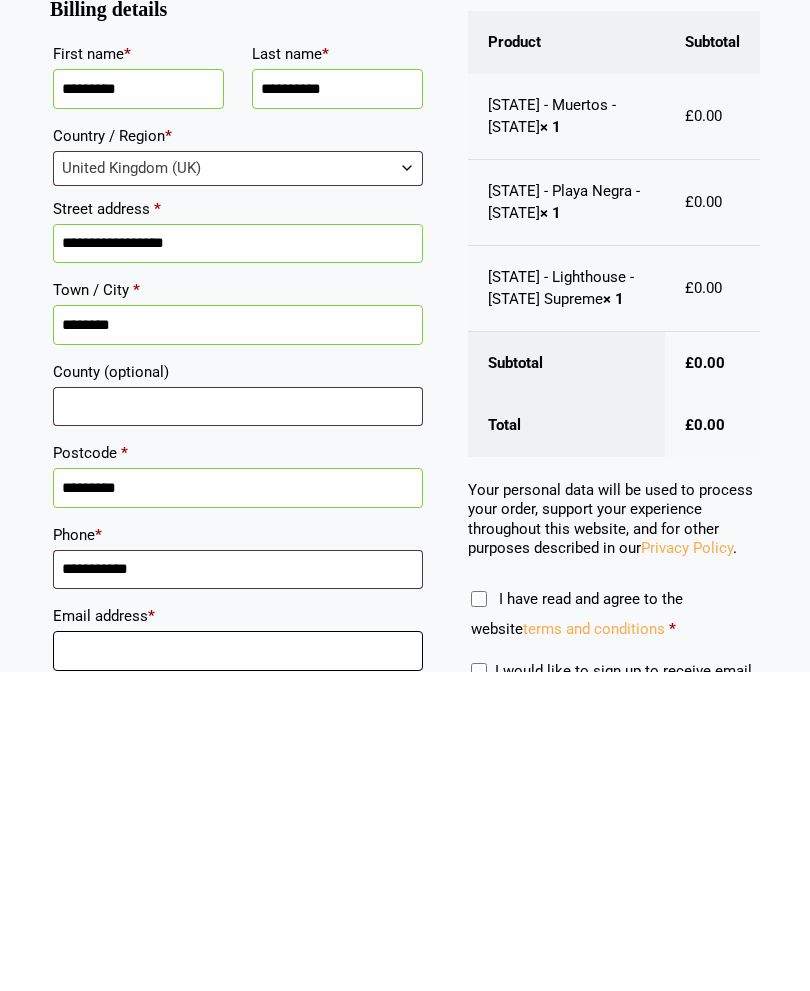 click on "Email address  *" at bounding box center (238, 970) 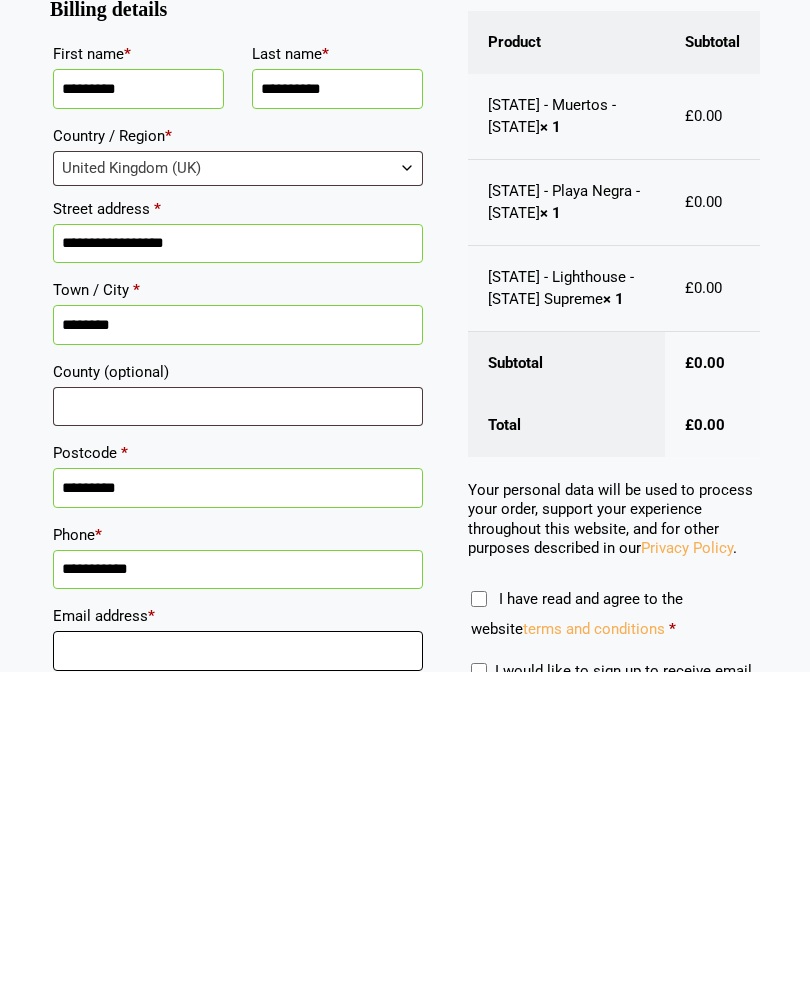 type on "**********" 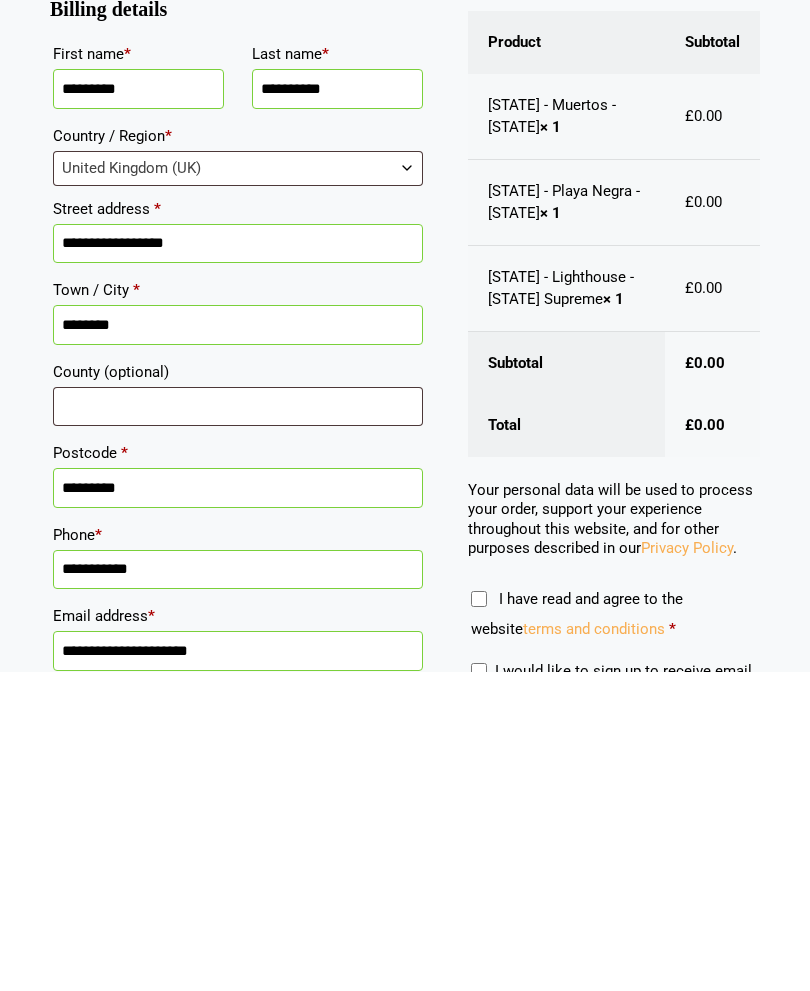 scroll, scrollTop: 386, scrollLeft: 0, axis: vertical 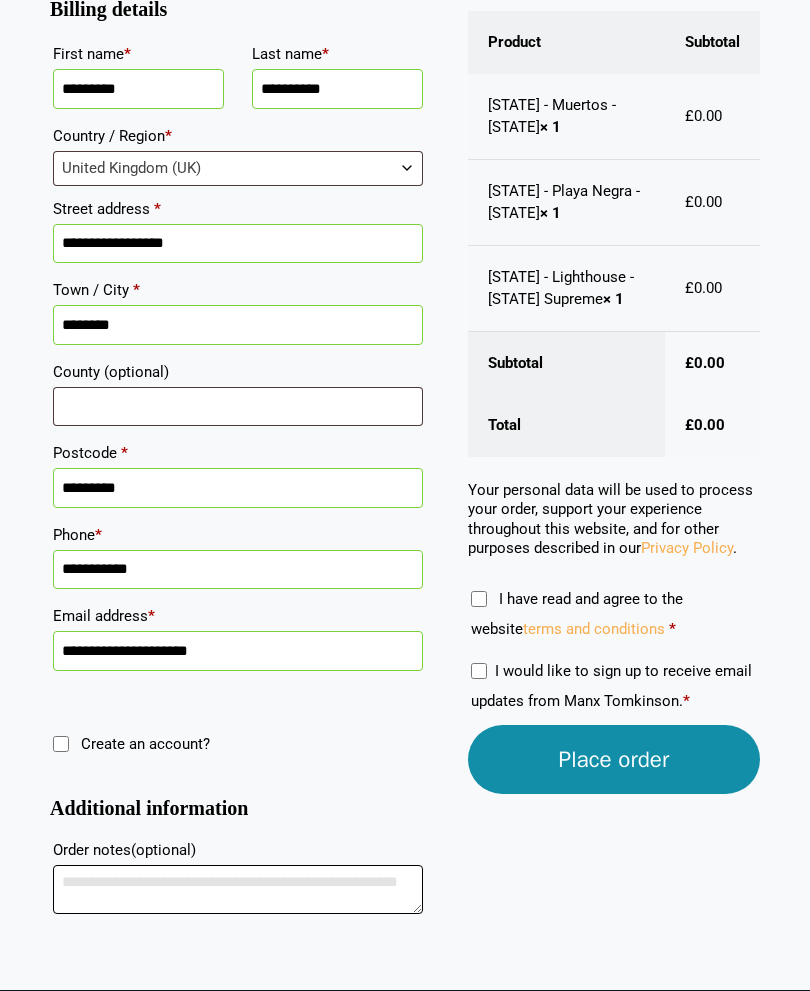 click on "Order notes  (optional)" at bounding box center [238, 889] 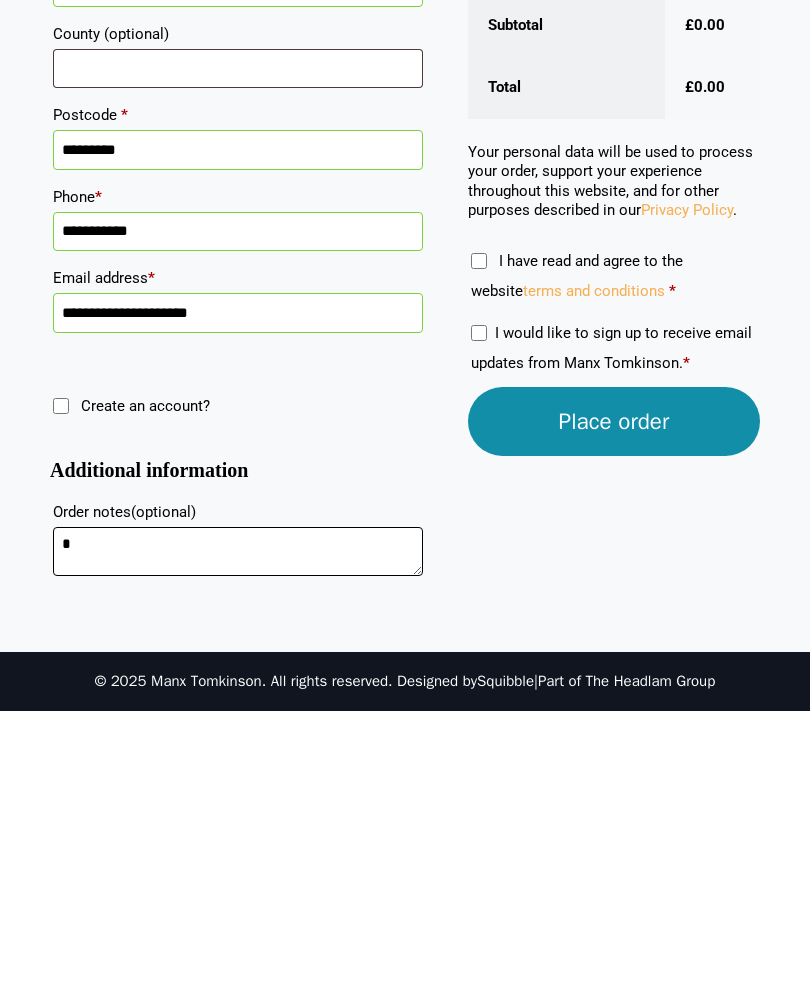 scroll, scrollTop: 446, scrollLeft: 0, axis: vertical 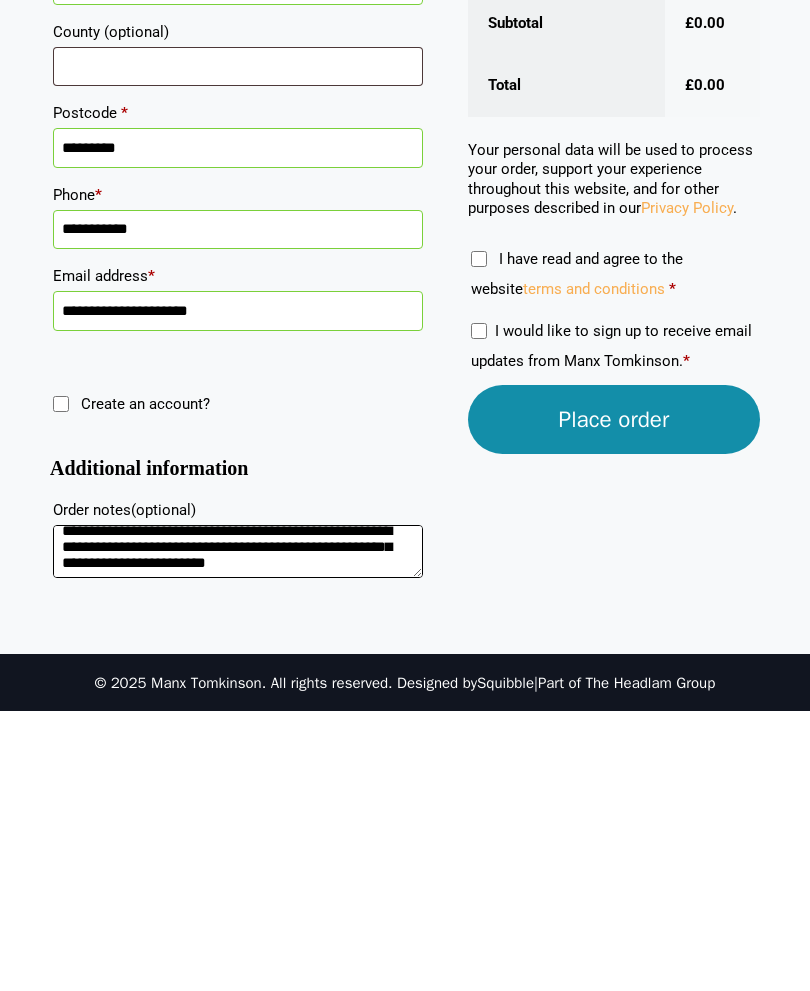 type on "**********" 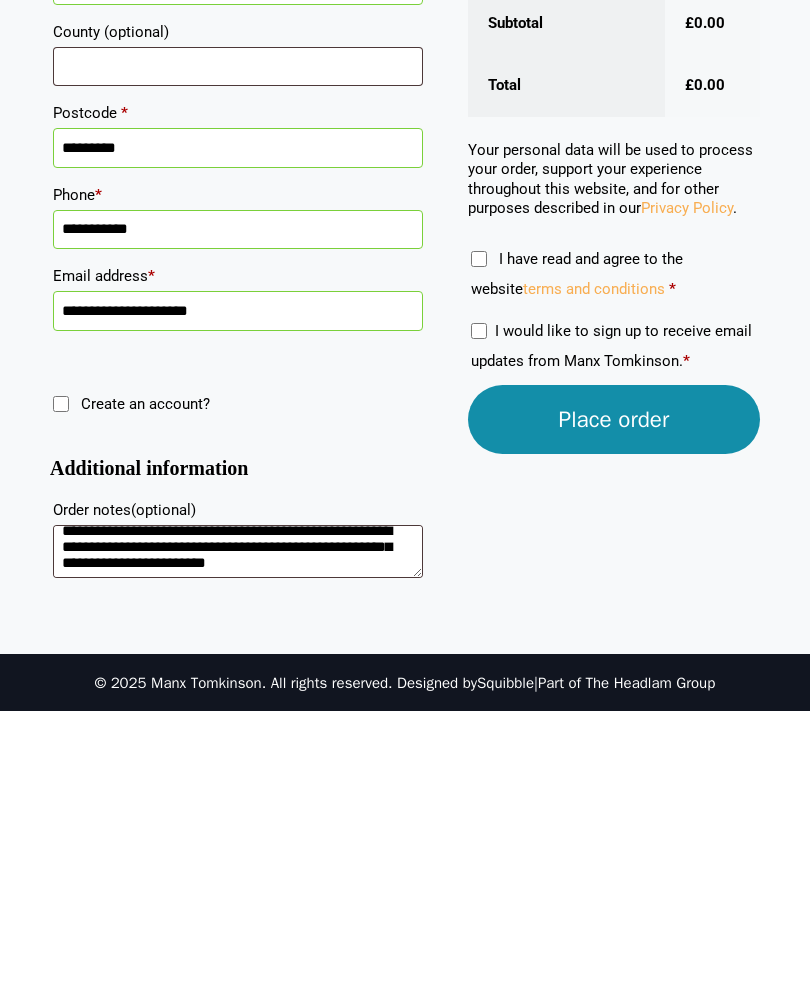 click on "Place order" at bounding box center (614, 699) 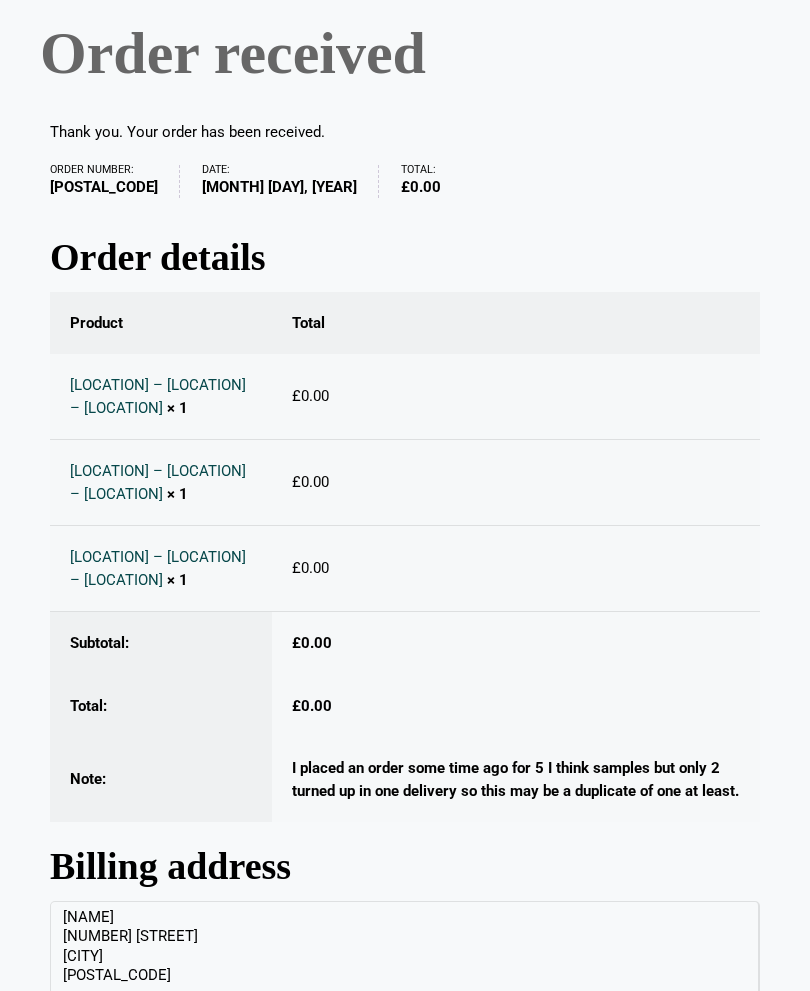 scroll, scrollTop: 0, scrollLeft: 0, axis: both 